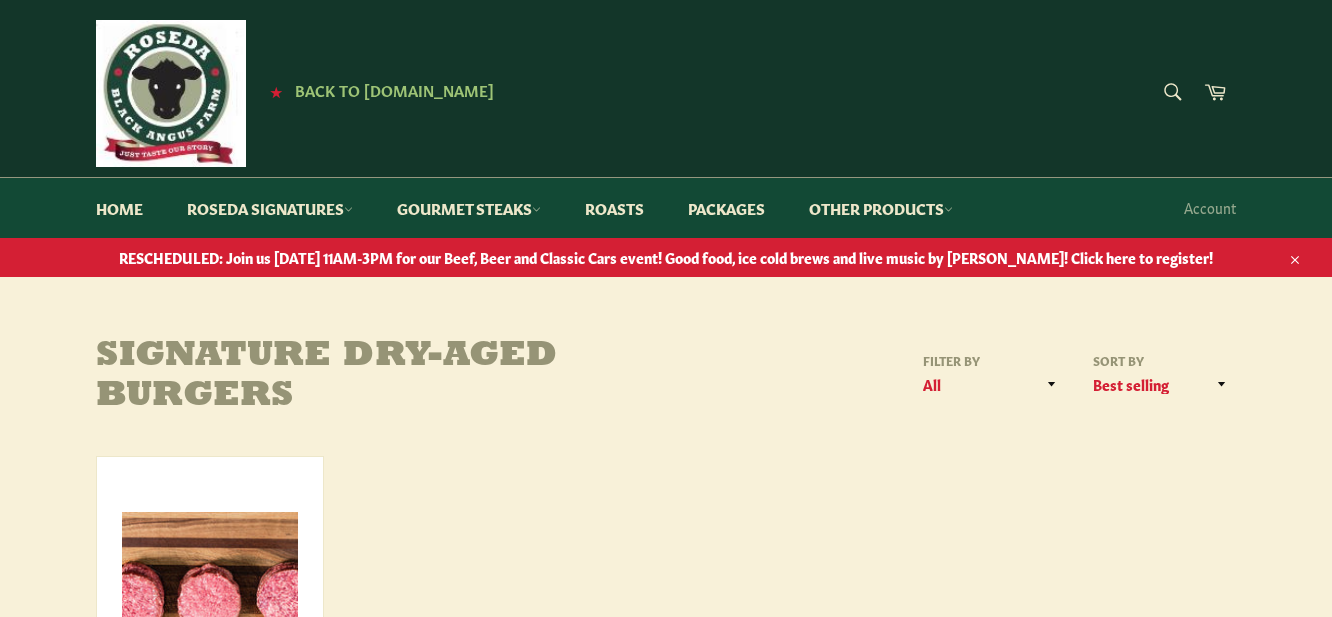 scroll, scrollTop: 0, scrollLeft: 0, axis: both 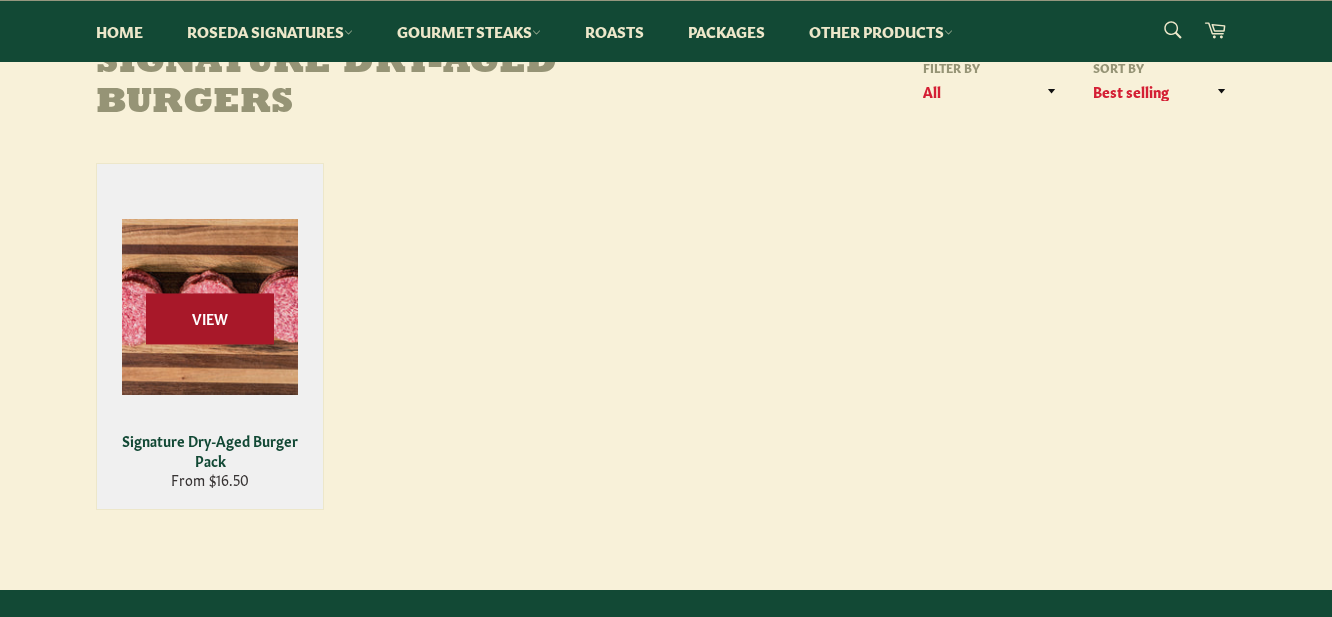 click on "View" at bounding box center [210, 318] 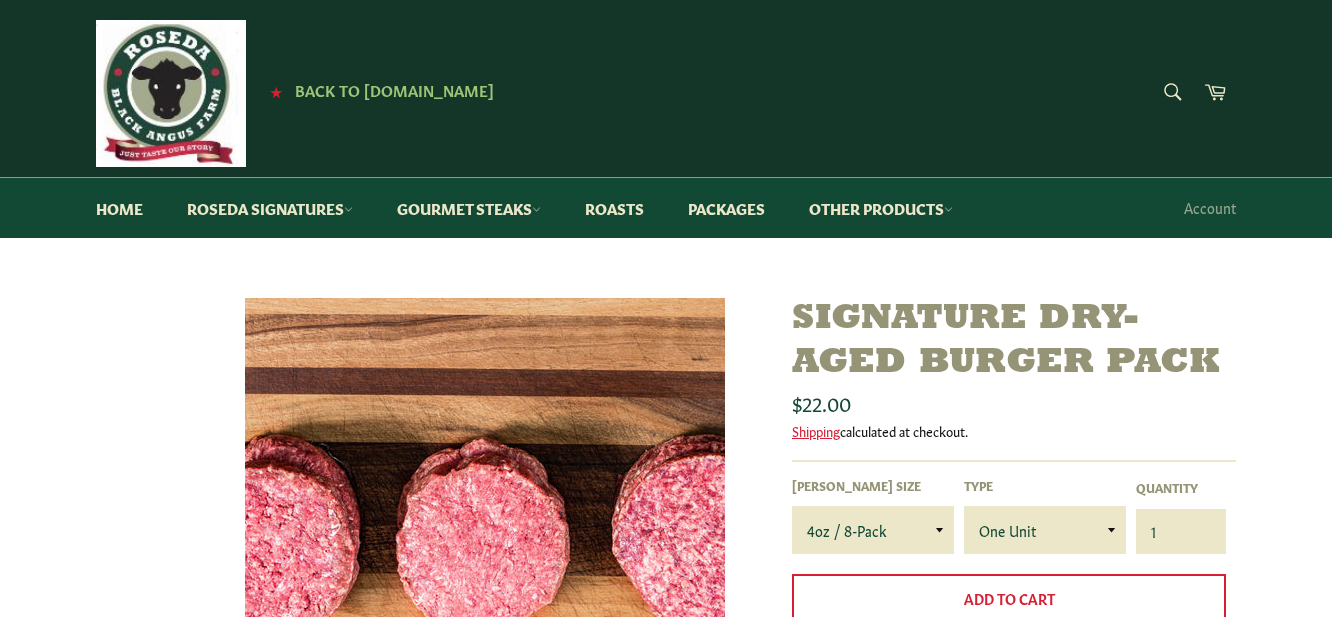 scroll, scrollTop: 0, scrollLeft: 0, axis: both 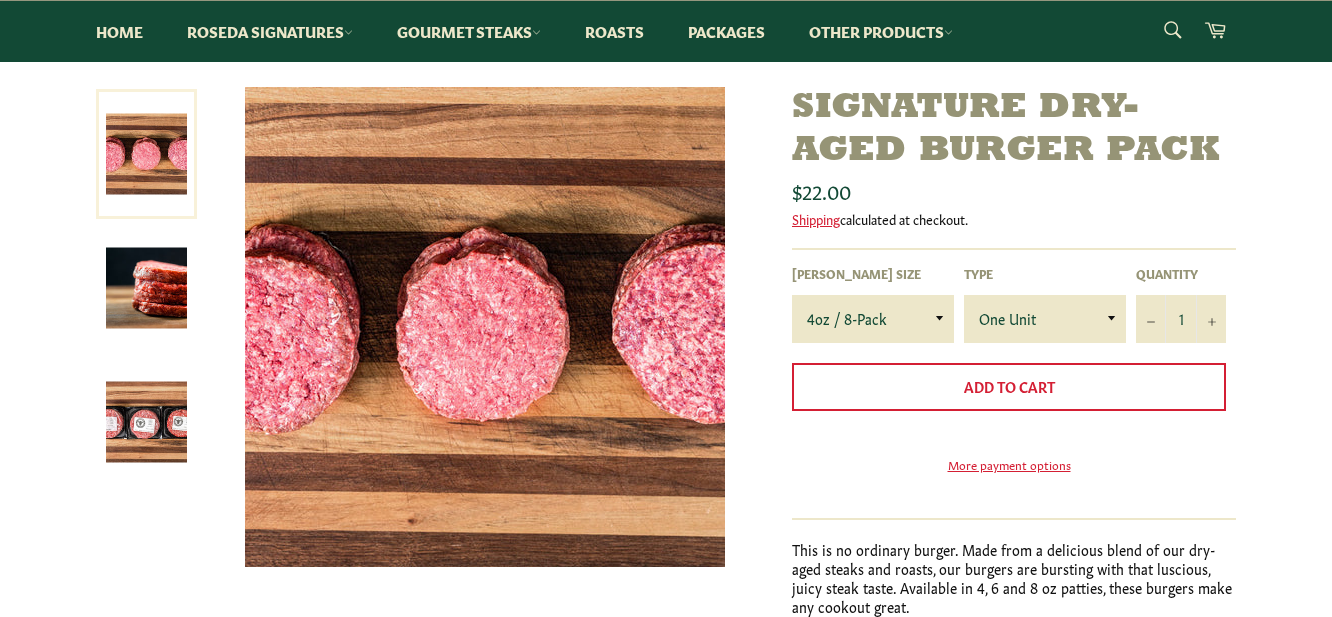 drag, startPoint x: 1338, startPoint y: 145, endPoint x: 1335, endPoint y: 210, distance: 65.06919 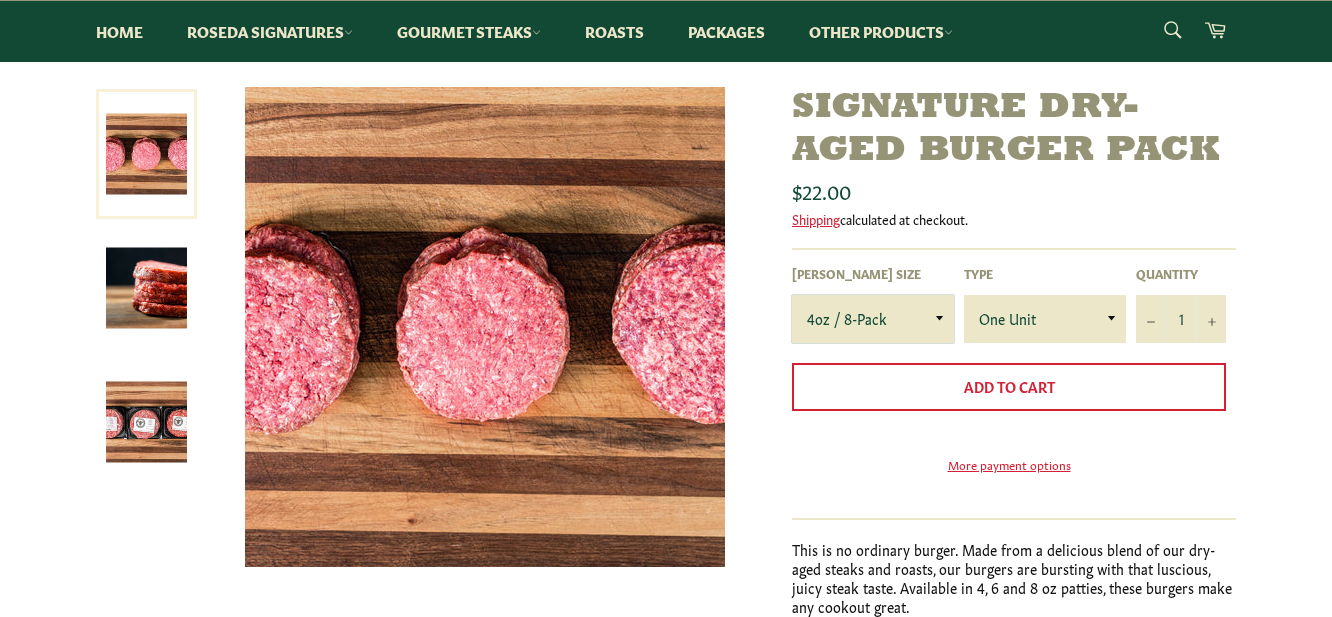 click on "4oz / 8-Pack
6oz / 4-Pack
8oz / 4-Pack" at bounding box center [873, 319] 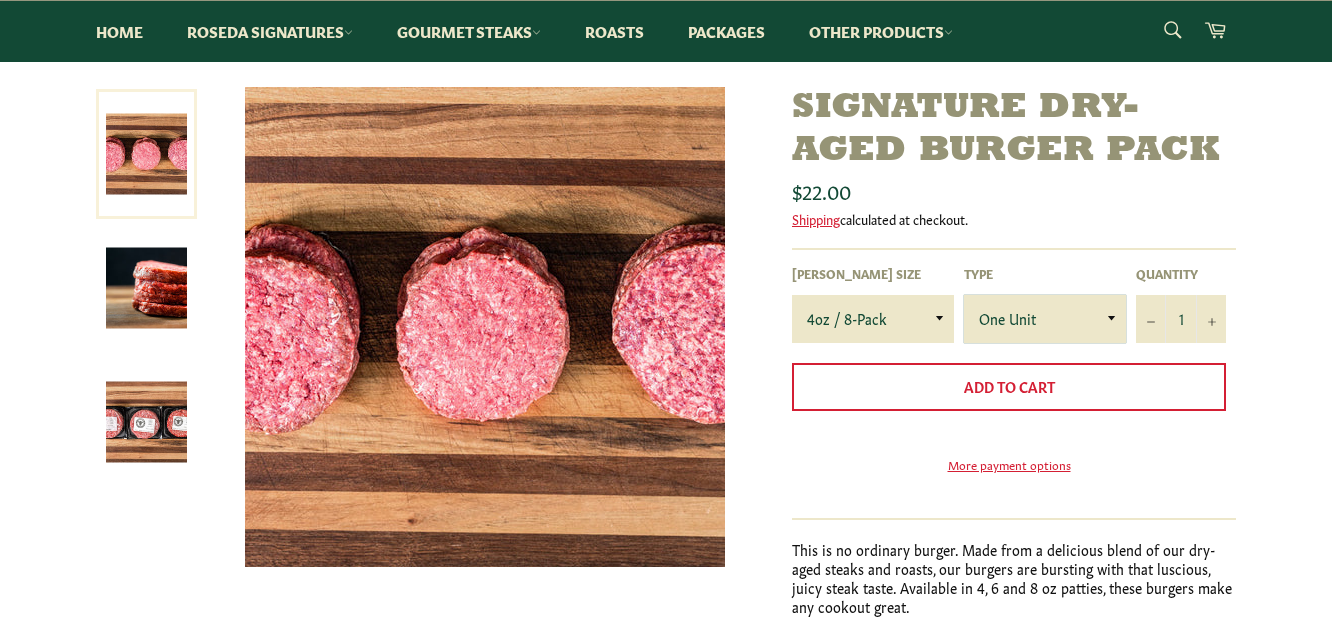 click on "One Unit" at bounding box center [1045, 319] 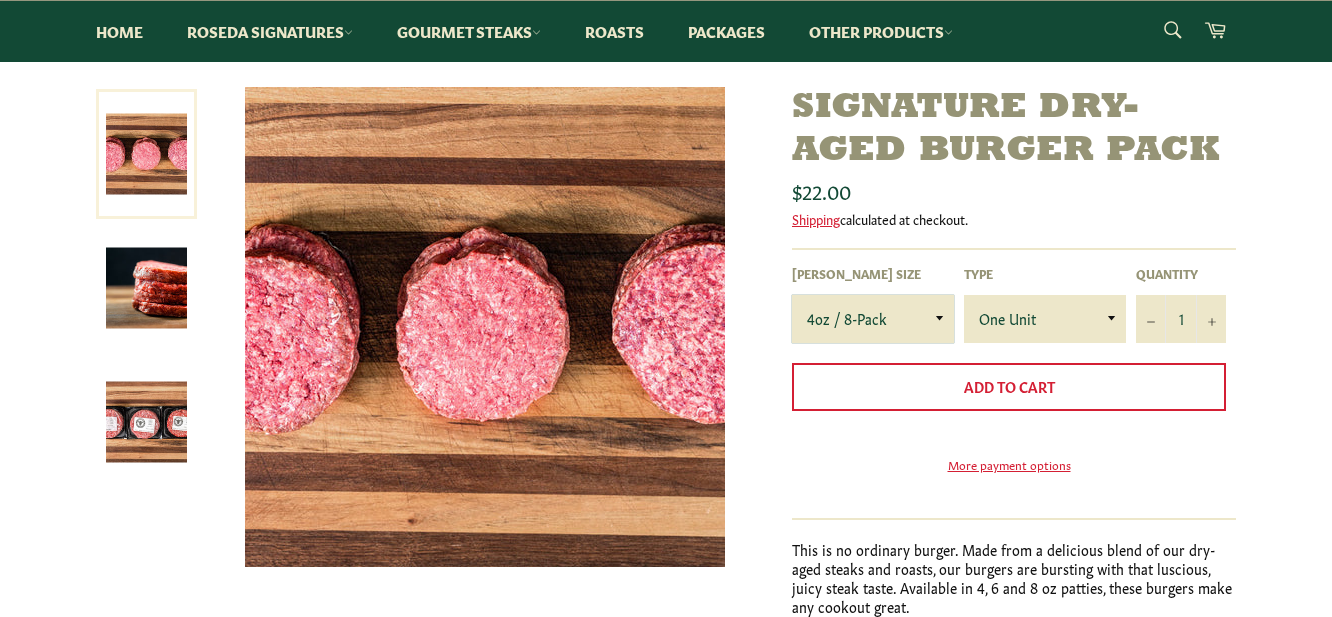 click on "4oz / 8-Pack
6oz / 4-Pack
8oz / 4-Pack" at bounding box center [873, 319] 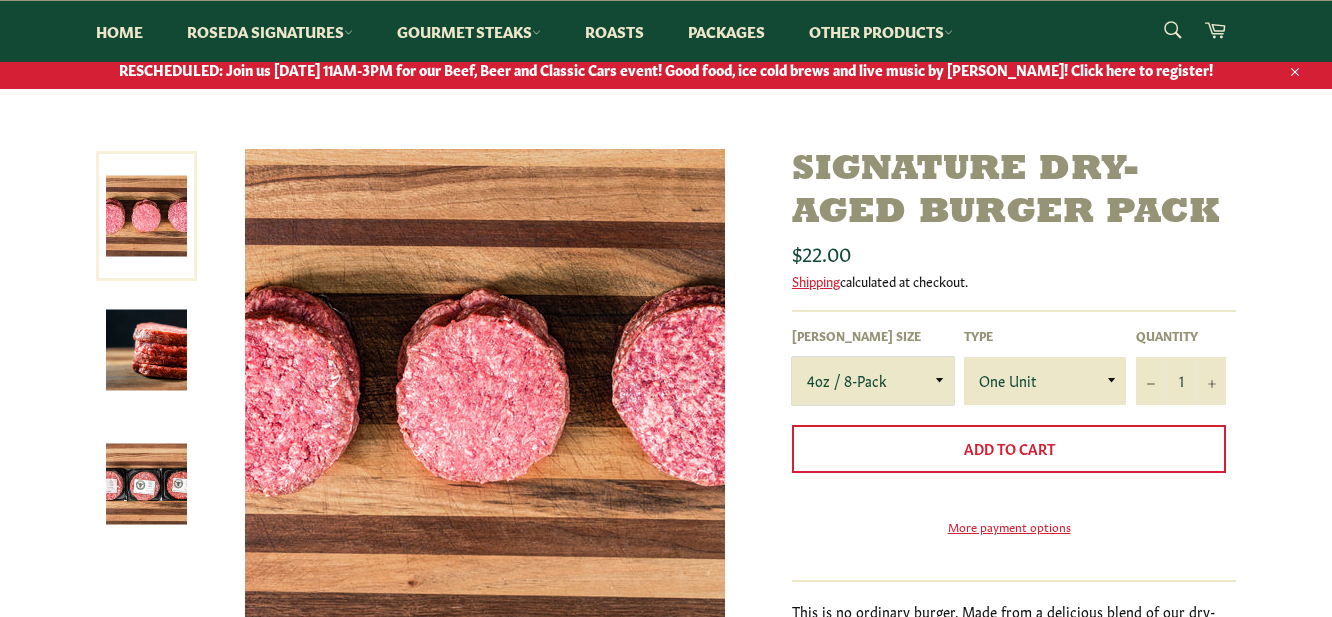 scroll, scrollTop: 150, scrollLeft: 0, axis: vertical 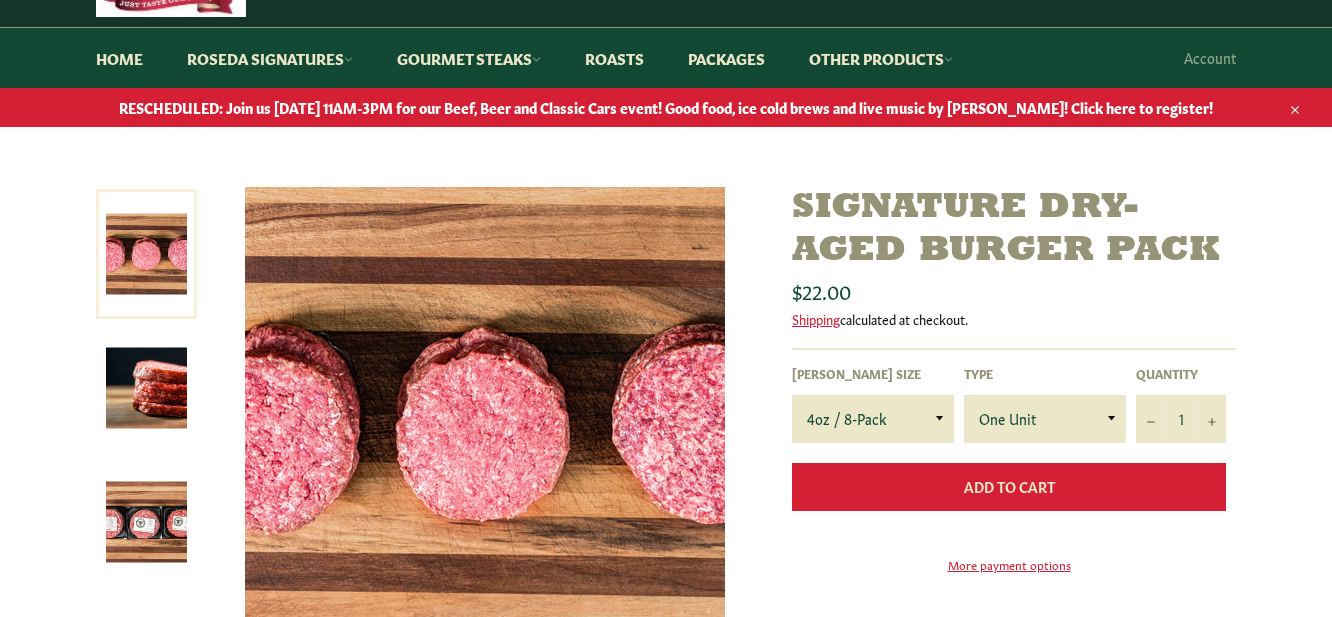 click on "Add to Cart" at bounding box center (1009, 486) 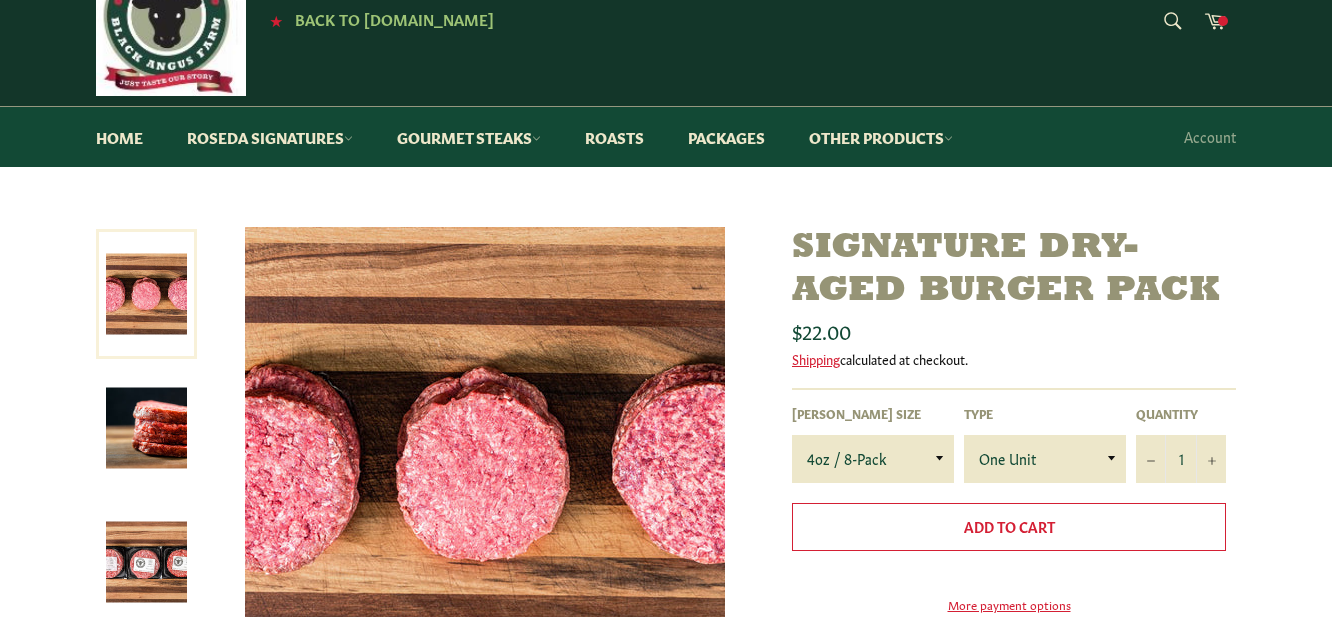 scroll, scrollTop: 0, scrollLeft: 0, axis: both 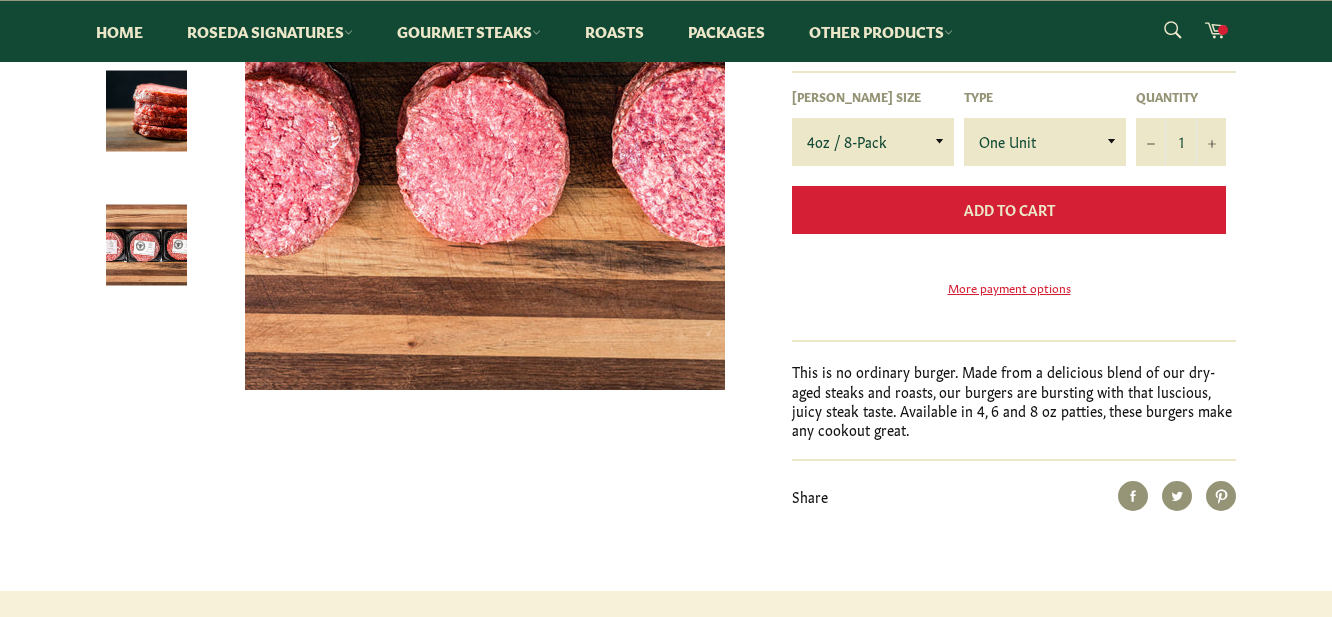 click on "Add to Cart" at bounding box center (1009, 209) 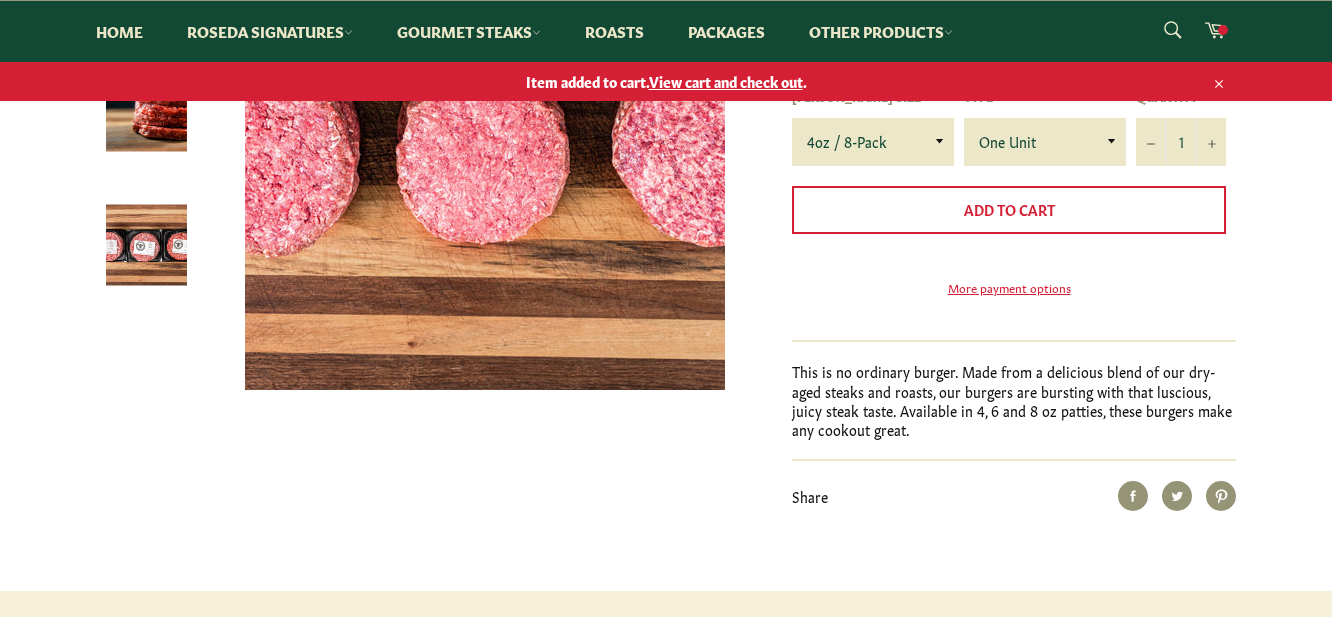 click on "View cart and check out" at bounding box center [726, 81] 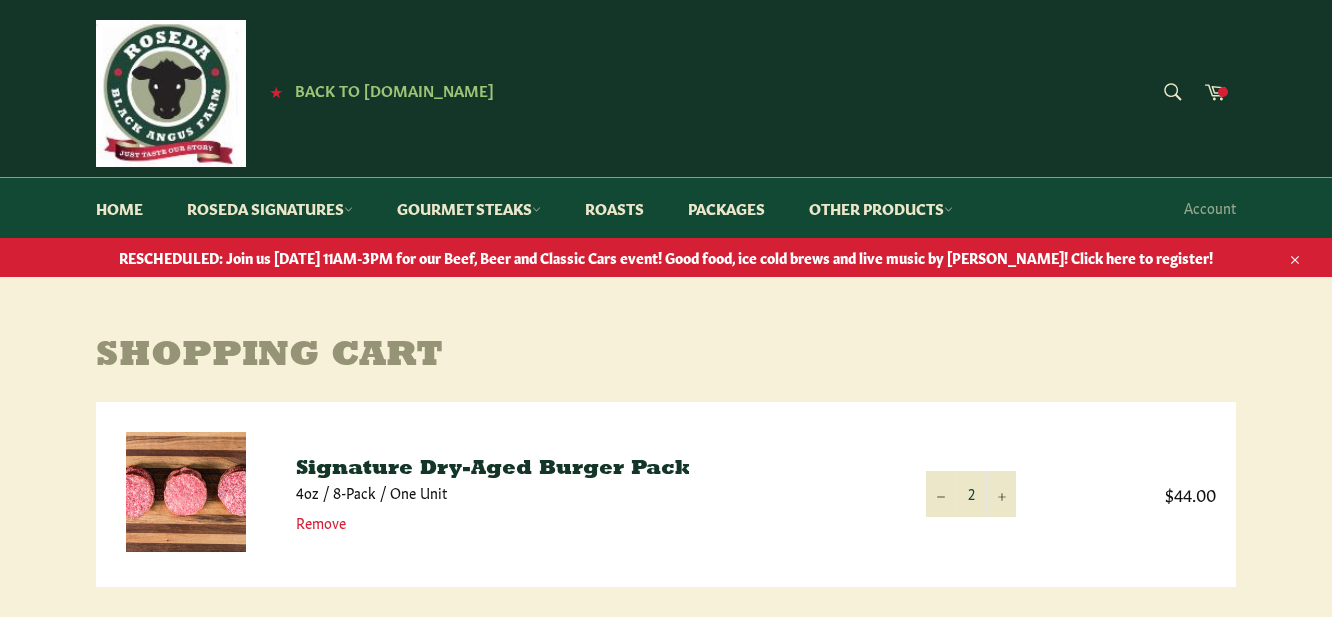scroll, scrollTop: 0, scrollLeft: 0, axis: both 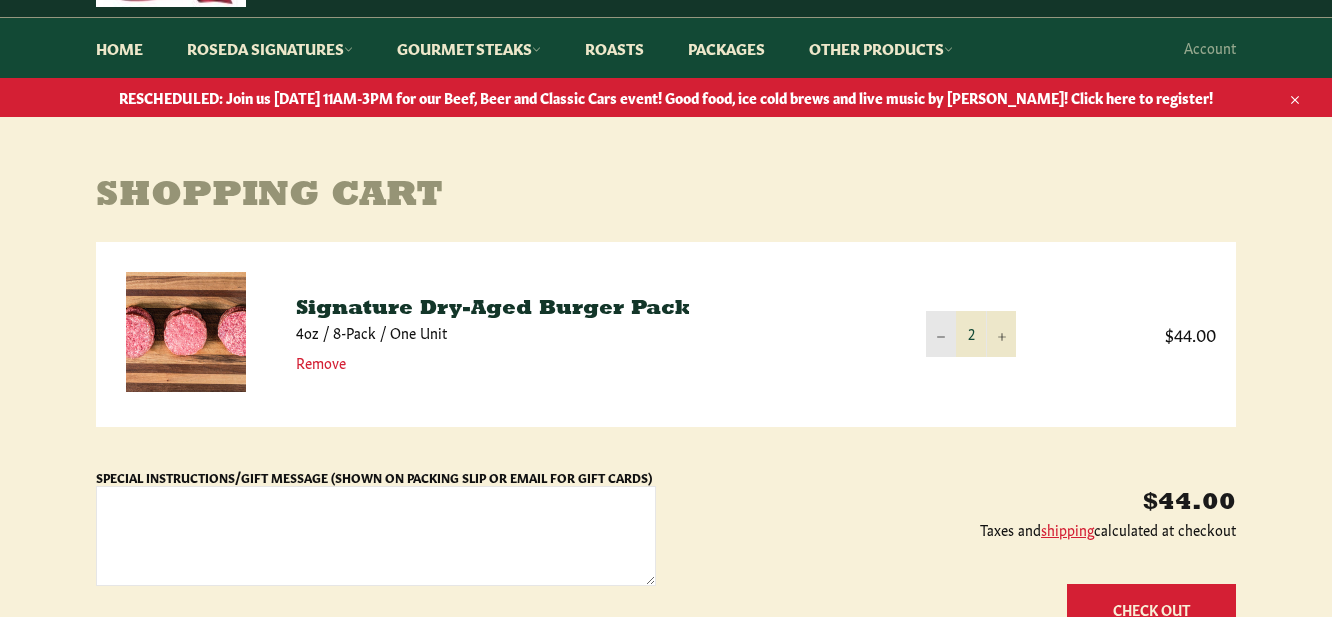 click 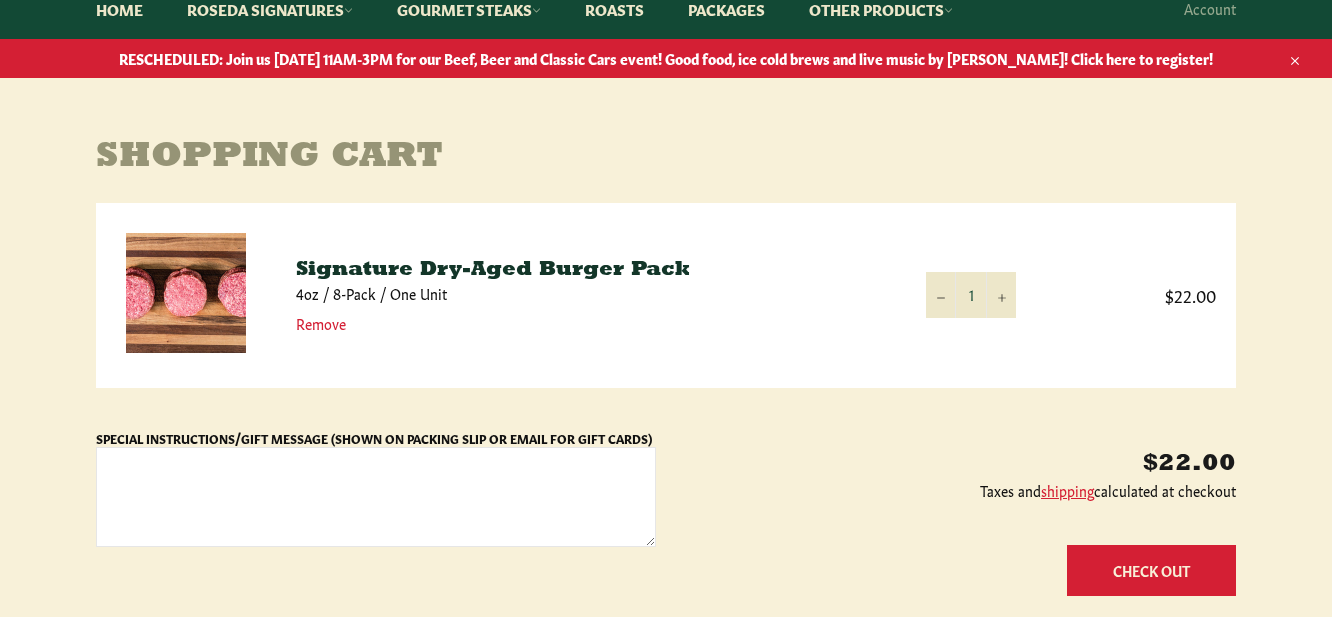 scroll, scrollTop: 201, scrollLeft: 0, axis: vertical 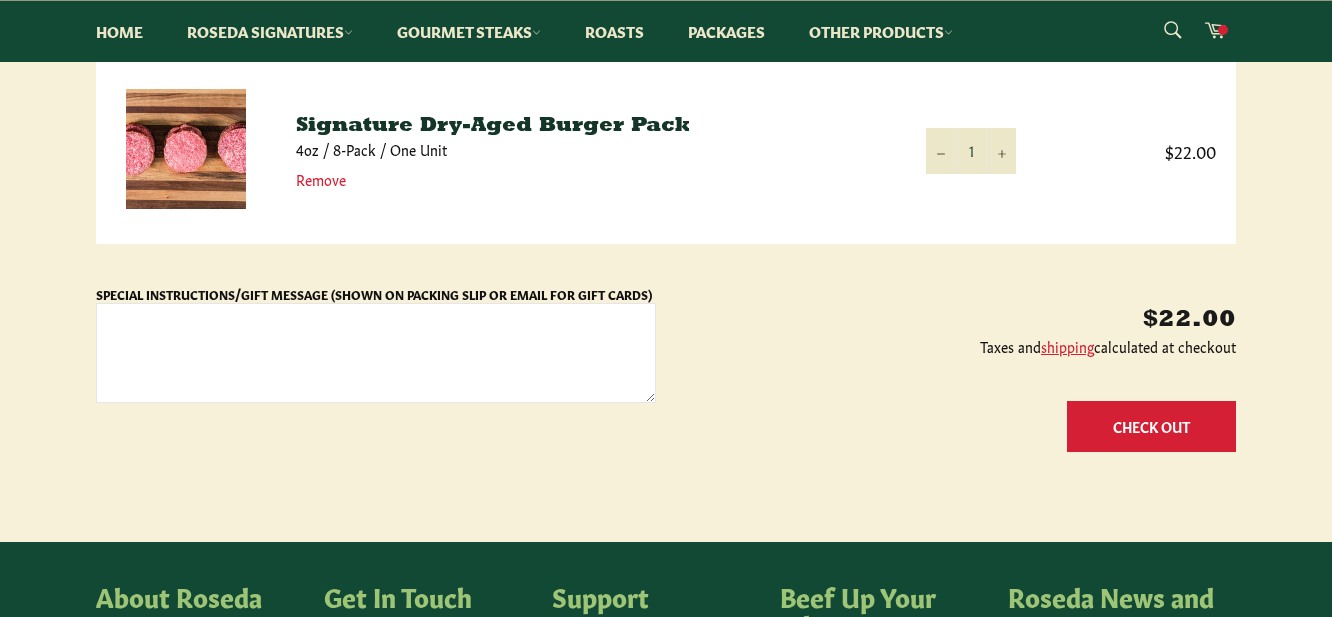 click on "Check Out" at bounding box center (1151, 426) 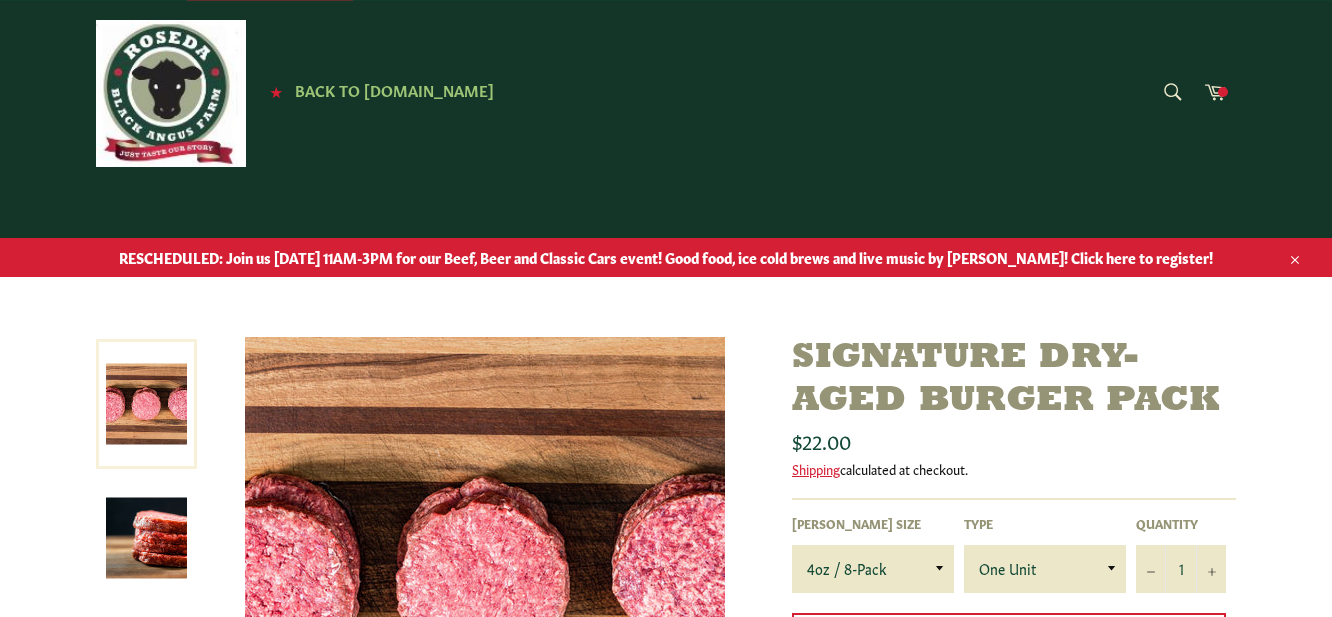 scroll, scrollTop: 272, scrollLeft: 0, axis: vertical 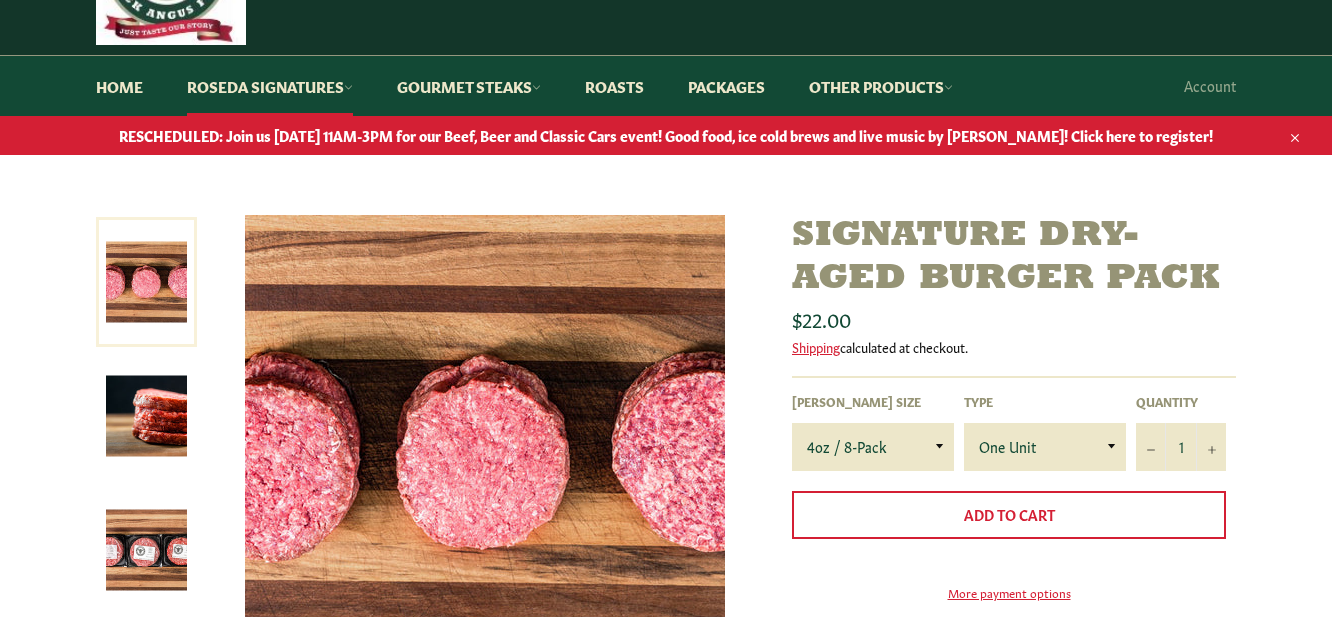 drag, startPoint x: 1339, startPoint y: 105, endPoint x: 1358, endPoint y: 165, distance: 62.936478 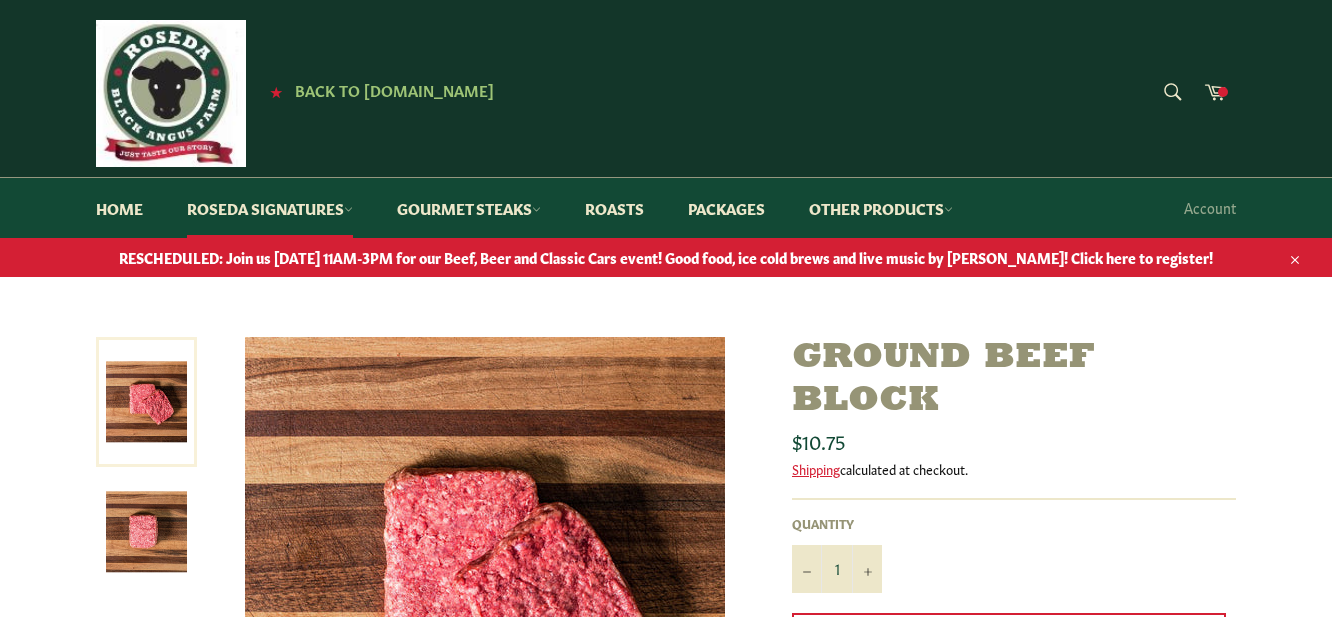 scroll, scrollTop: 0, scrollLeft: 0, axis: both 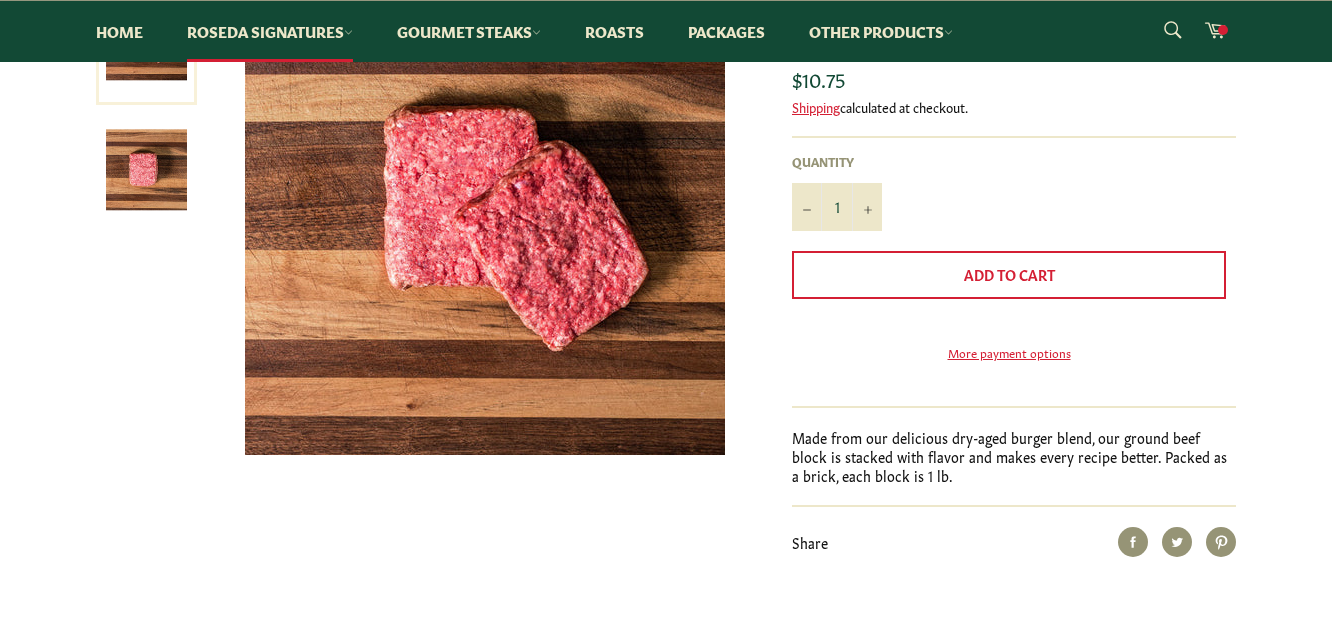 drag, startPoint x: 1338, startPoint y: 139, endPoint x: 1357, endPoint y: 234, distance: 96.88137 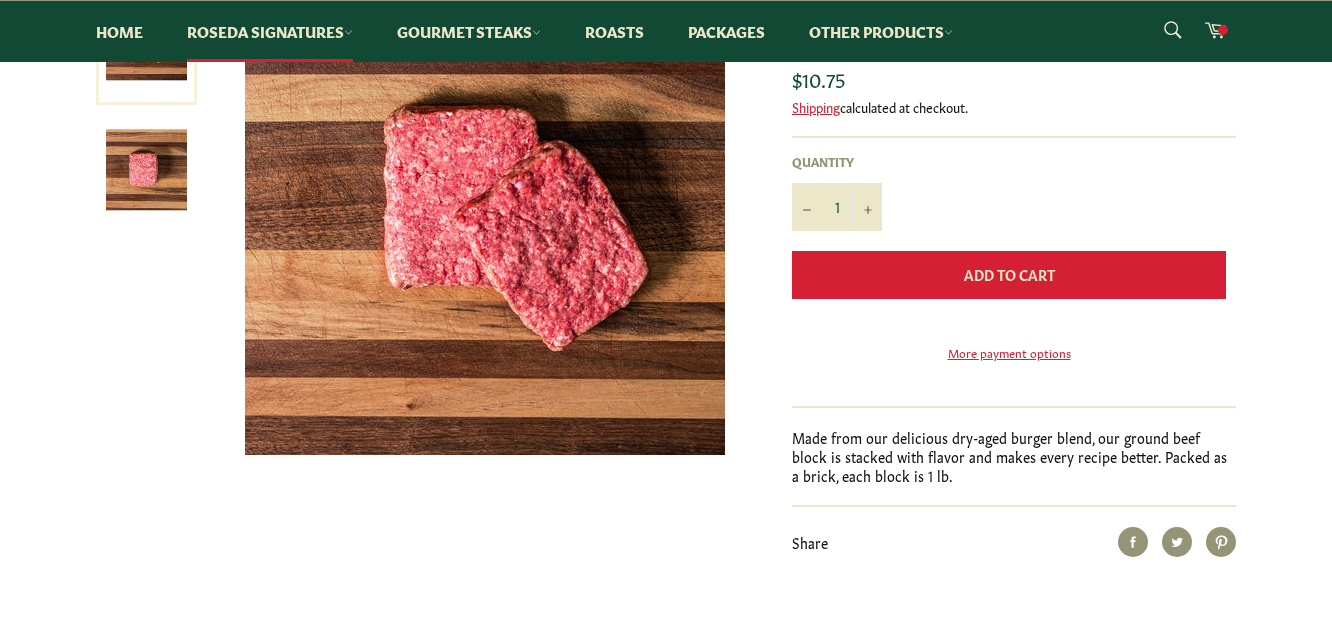click on "Add to Cart" at bounding box center [1009, 274] 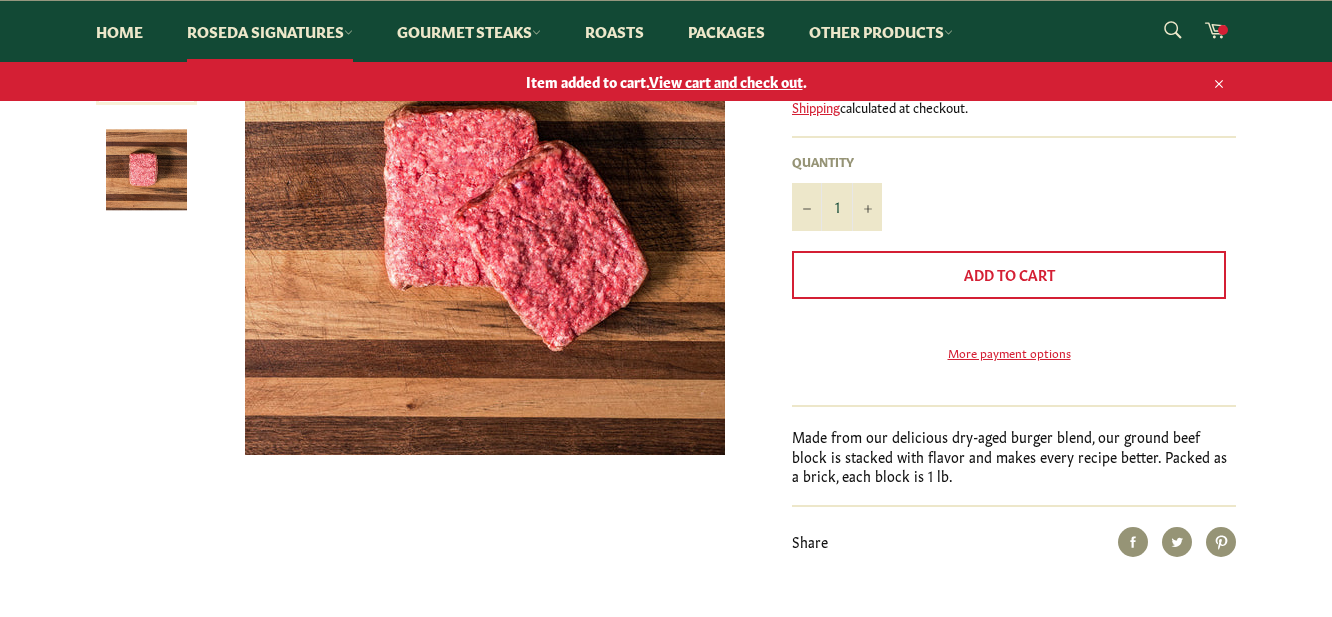 click on "View cart and check out" at bounding box center (726, 81) 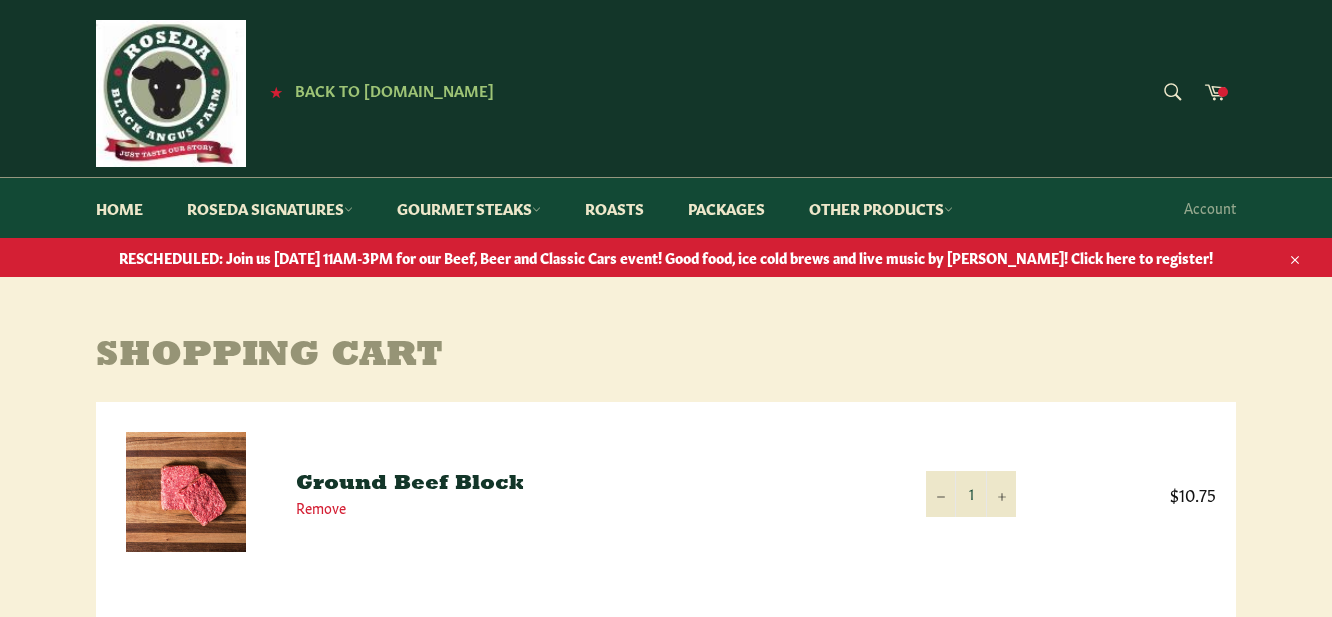 scroll, scrollTop: 0, scrollLeft: 0, axis: both 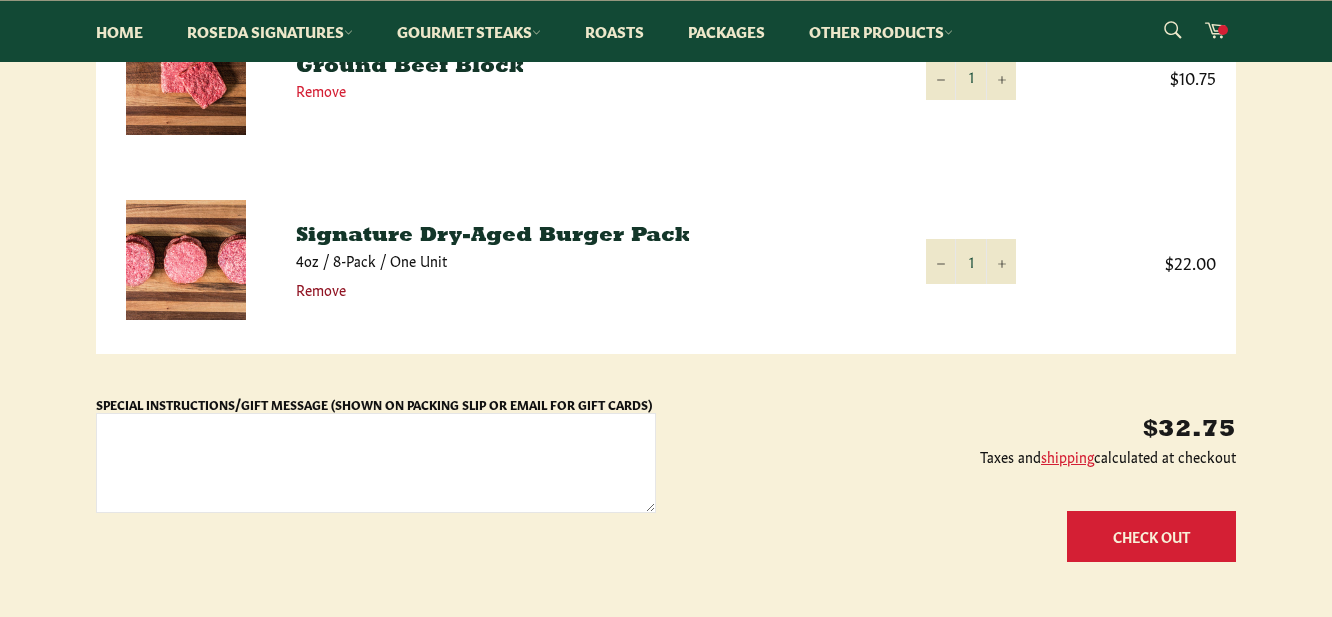 click on "Remove" at bounding box center (321, 289) 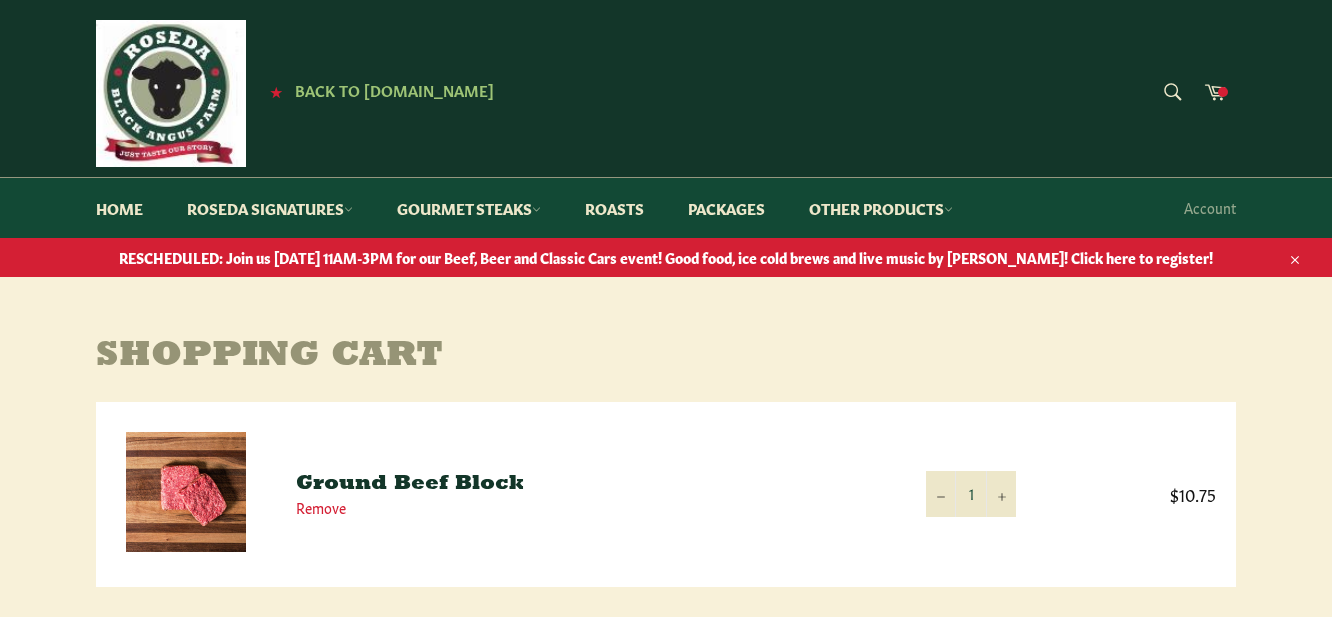 scroll, scrollTop: 0, scrollLeft: 0, axis: both 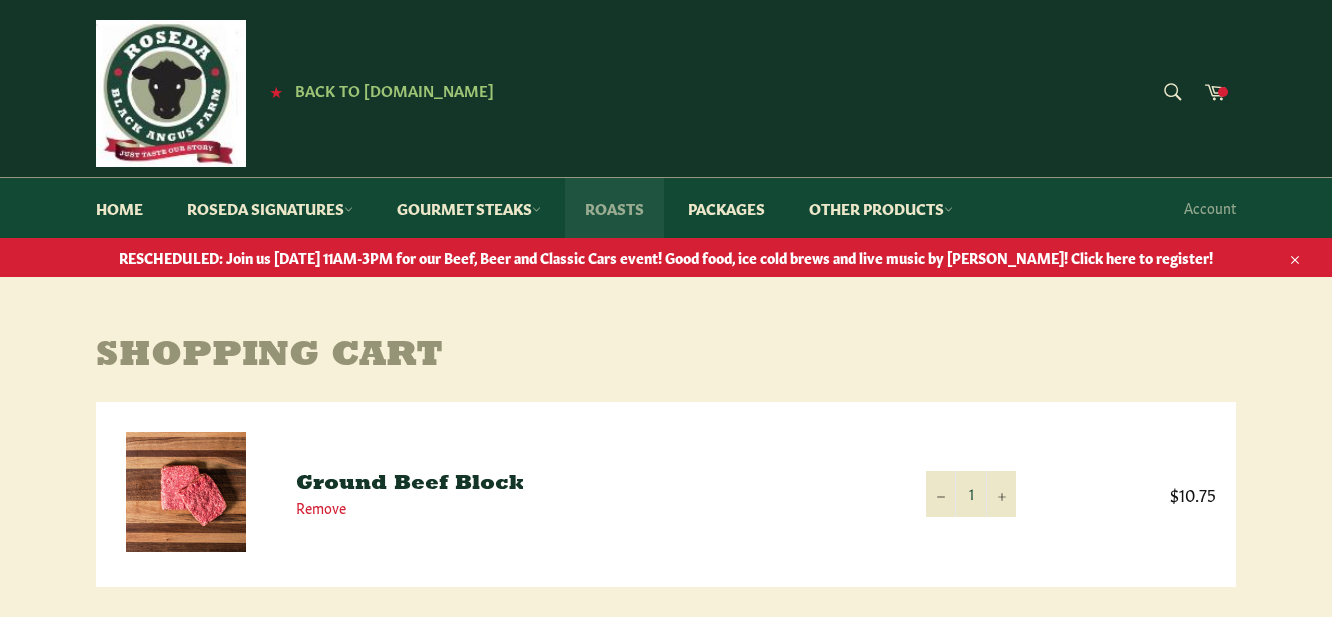click on "Roasts" at bounding box center [614, 208] 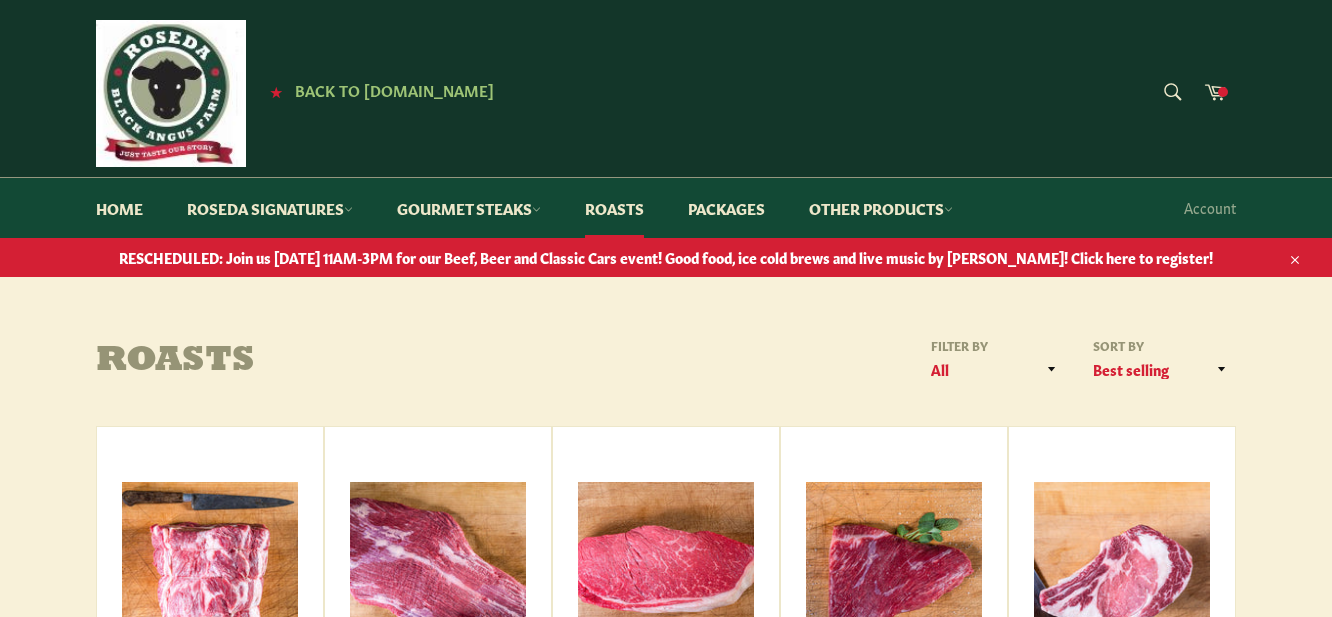 scroll, scrollTop: 0, scrollLeft: 0, axis: both 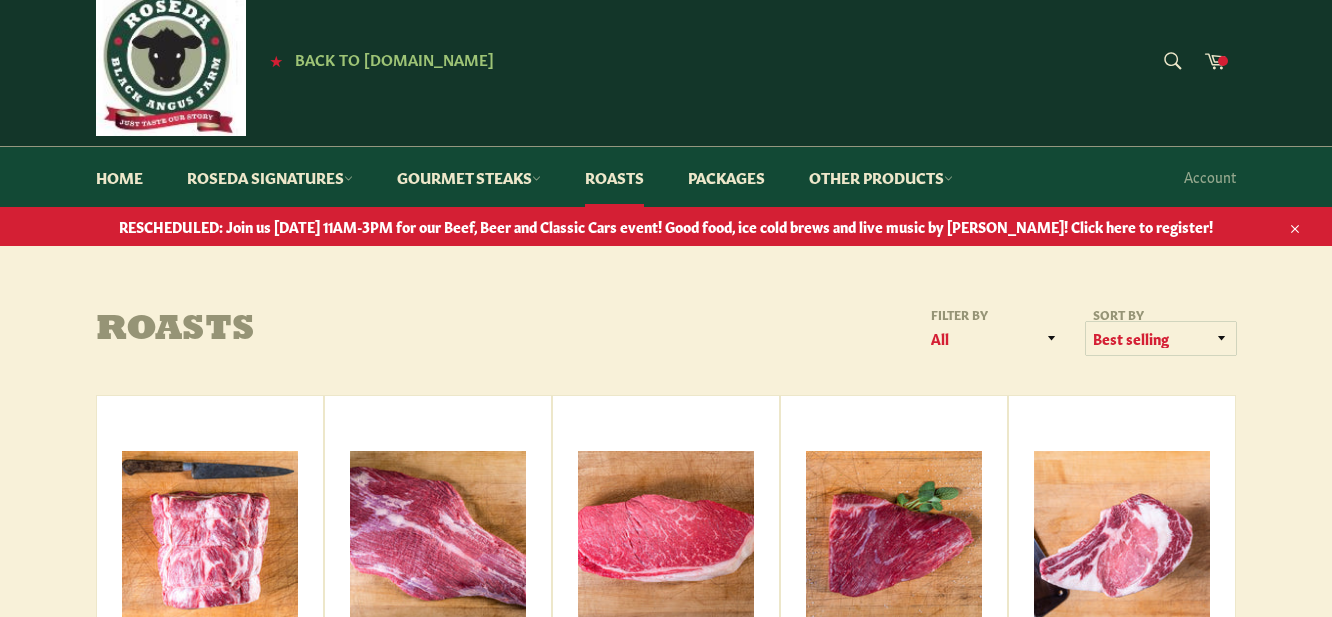 click on "Featured Best selling Alphabetically, A-Z Alphabetically, Z-A Price, low to high Price, high to low Date, old to new Date, new to old" at bounding box center (1161, 338) 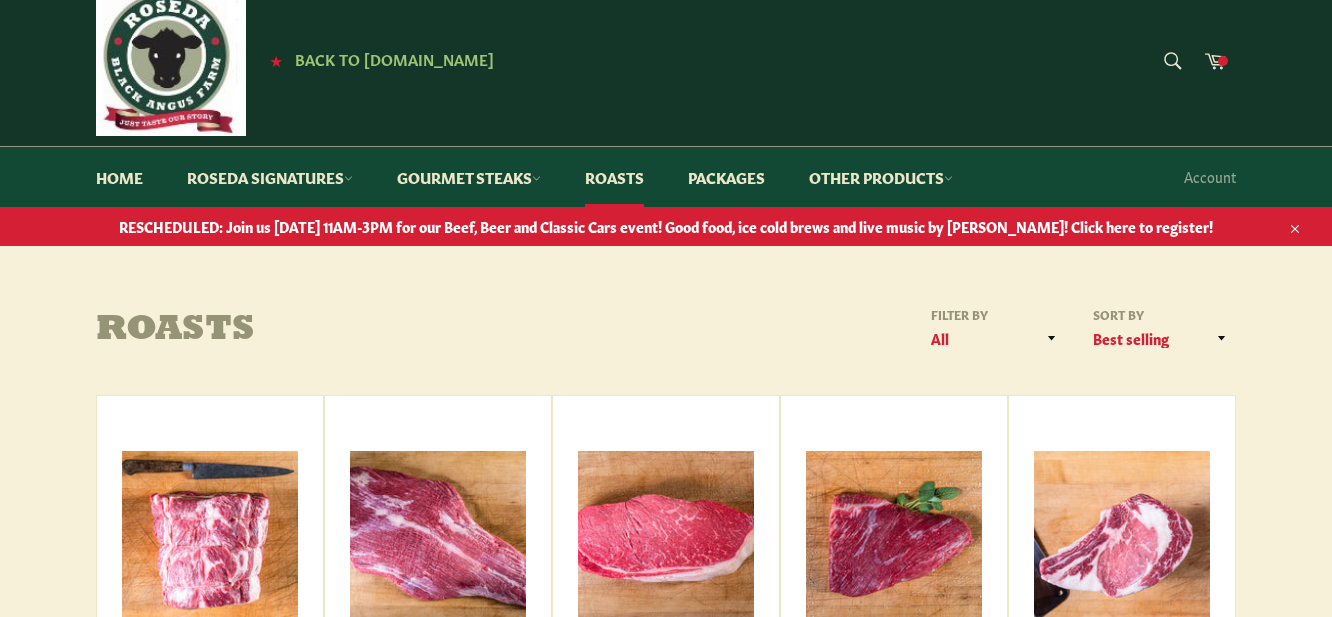 click on "Roasts
Filter by
All Roasts Specialty Steaks
Sort by
Featured Best selling Alphabetically, A-Z Alphabetically, Z-A Price, low to high Price, high to low Date, old to new Date, new to old
Chuck Roast
Regular price
$28
View
Brisket
From $60
View" at bounding box center (666, 920) 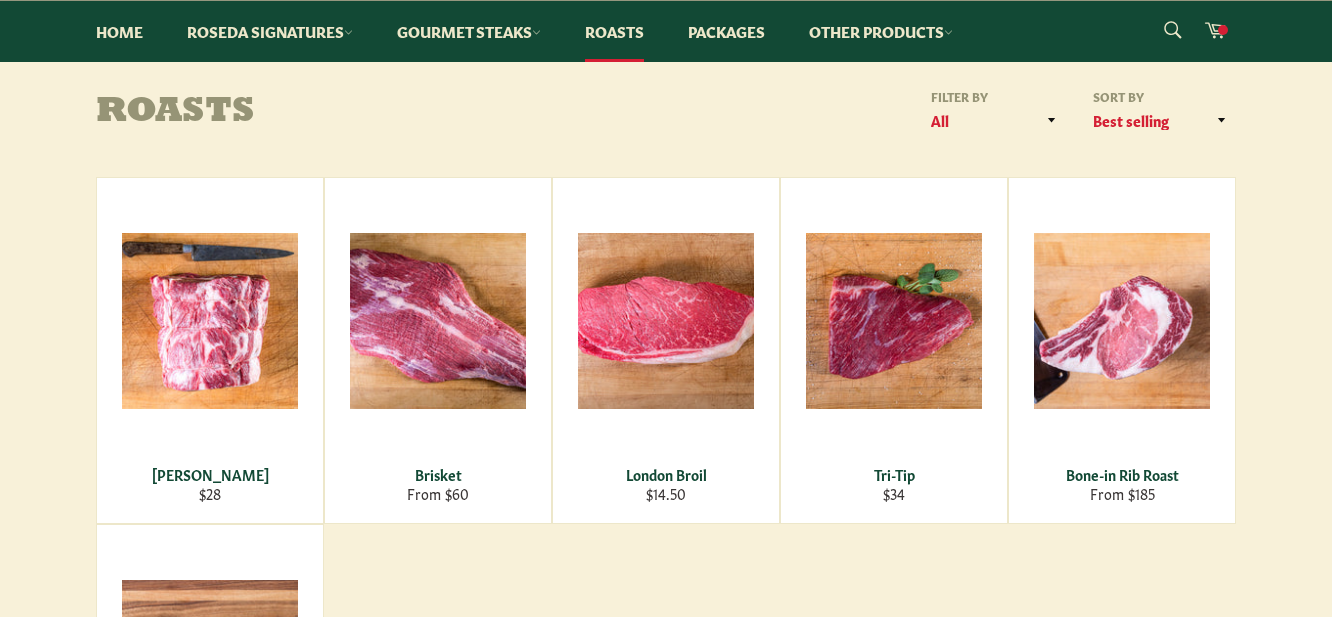 scroll, scrollTop: 263, scrollLeft: 0, axis: vertical 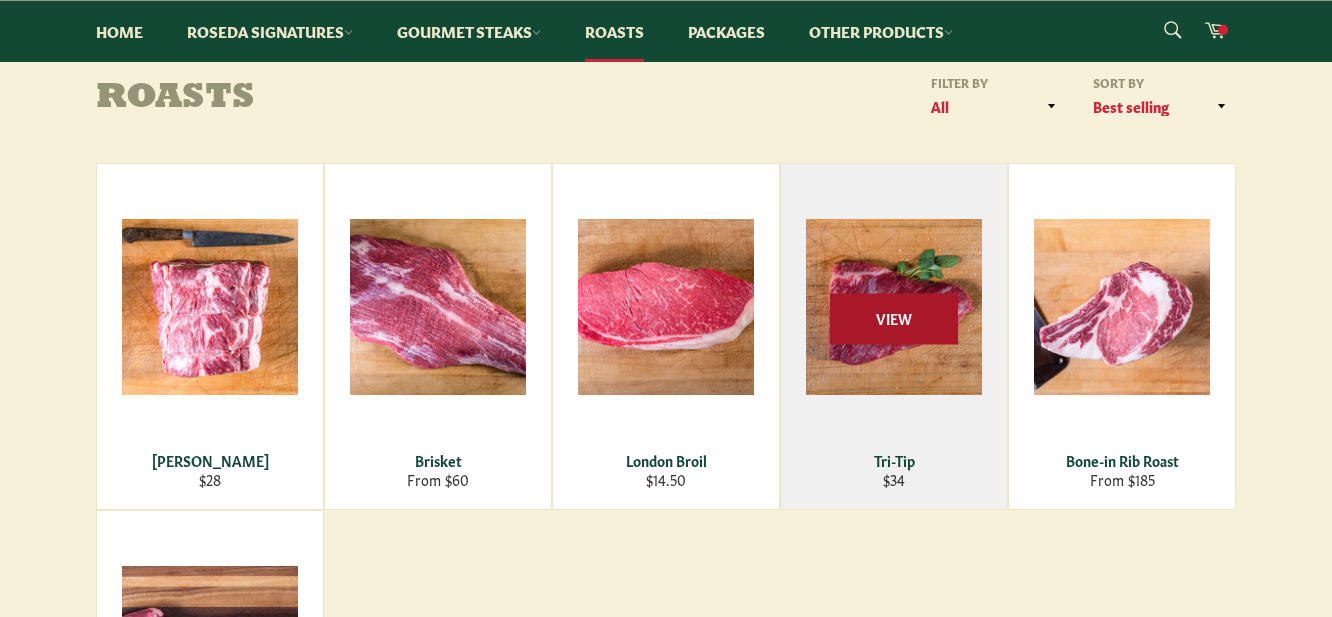 click on "View" at bounding box center (894, 318) 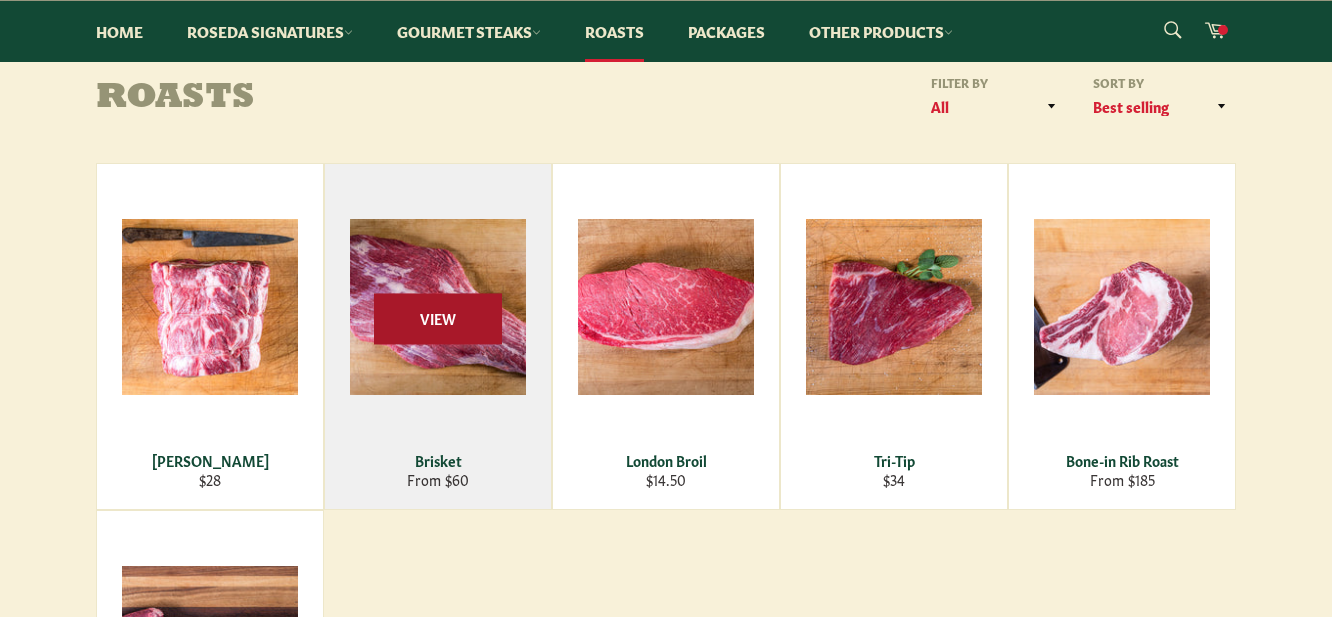click on "View" at bounding box center [438, 318] 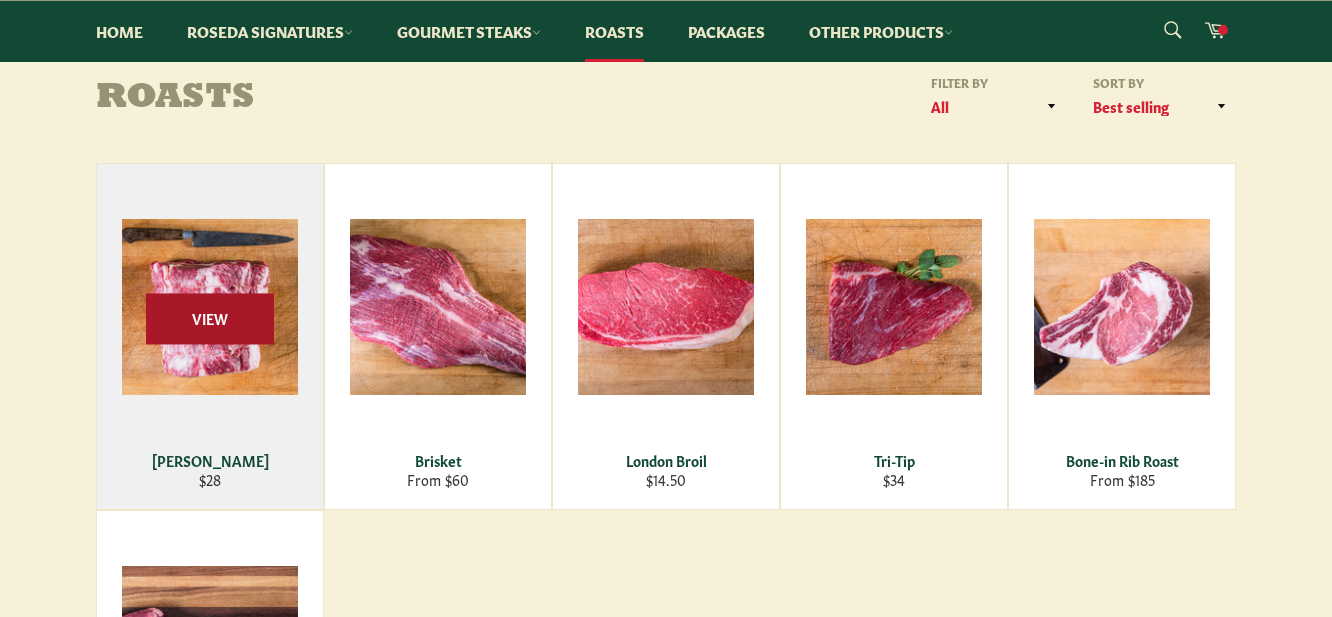 click on "View" at bounding box center [210, 318] 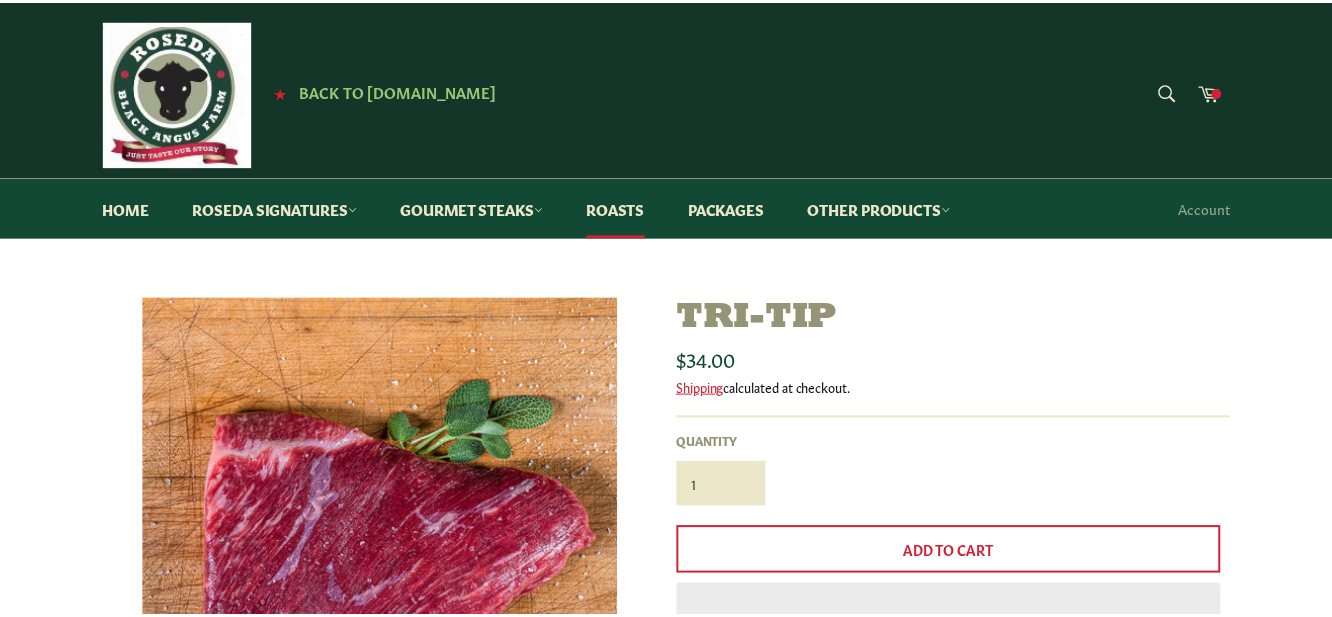 scroll, scrollTop: 0, scrollLeft: 0, axis: both 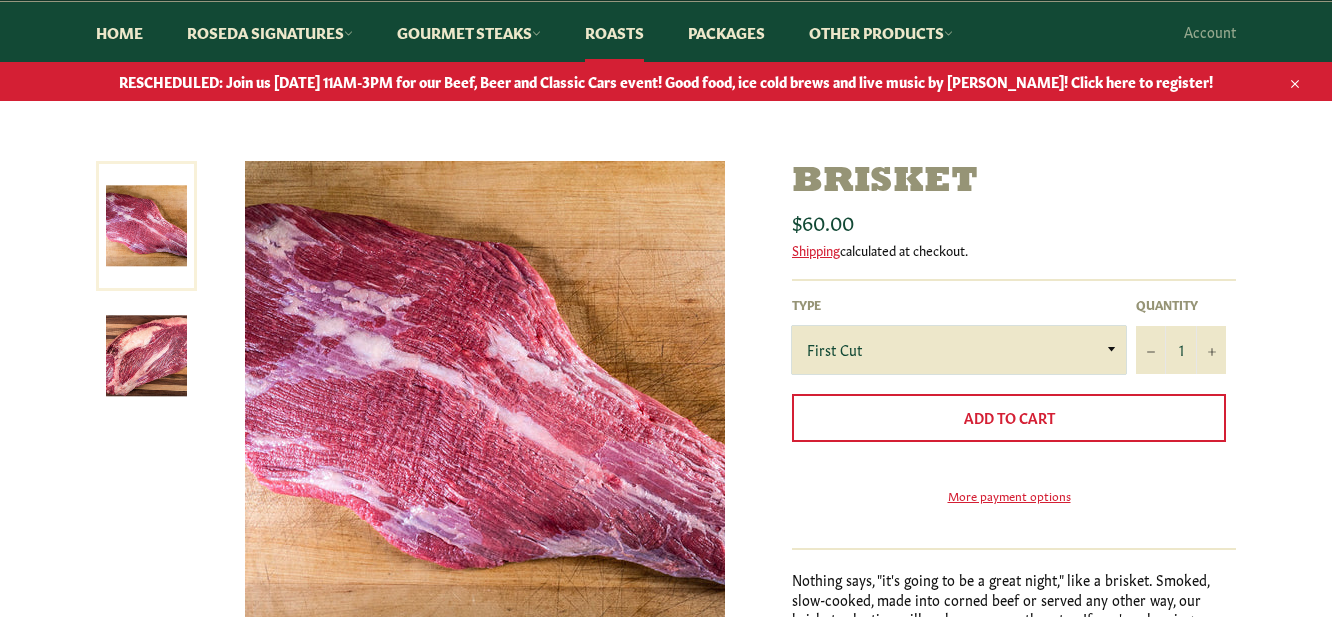 click on "First Cut
Whole" at bounding box center (959, 350) 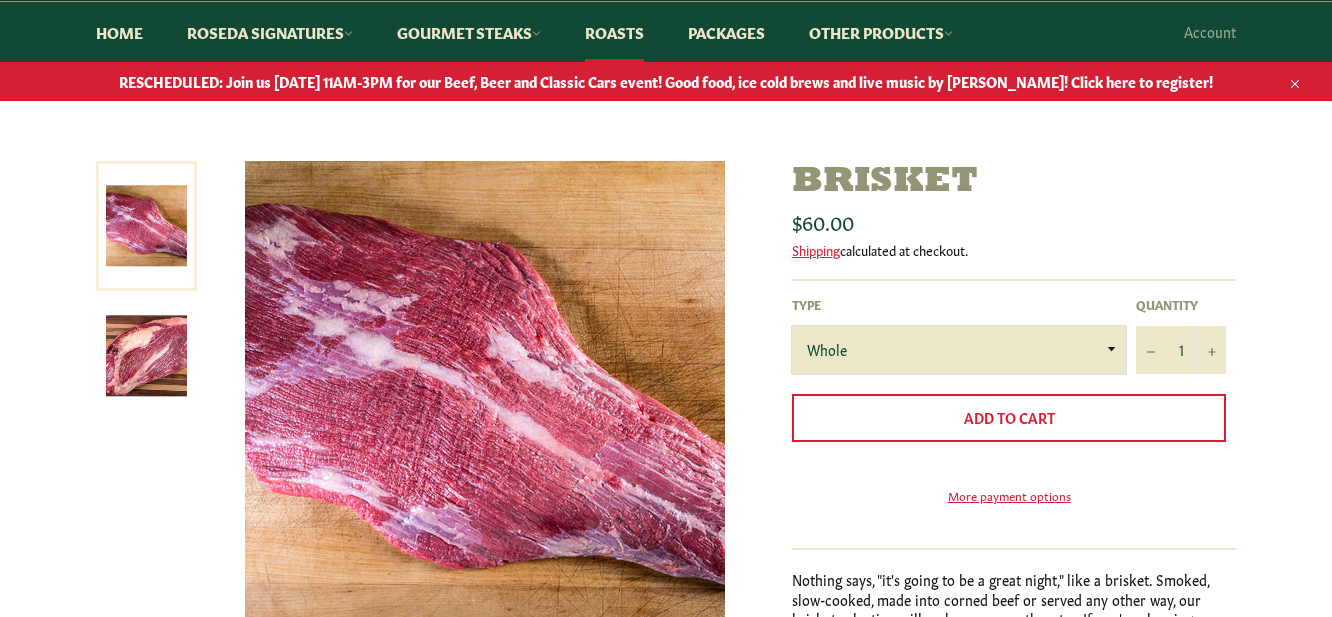 click on "First Cut
Whole" at bounding box center (959, 350) 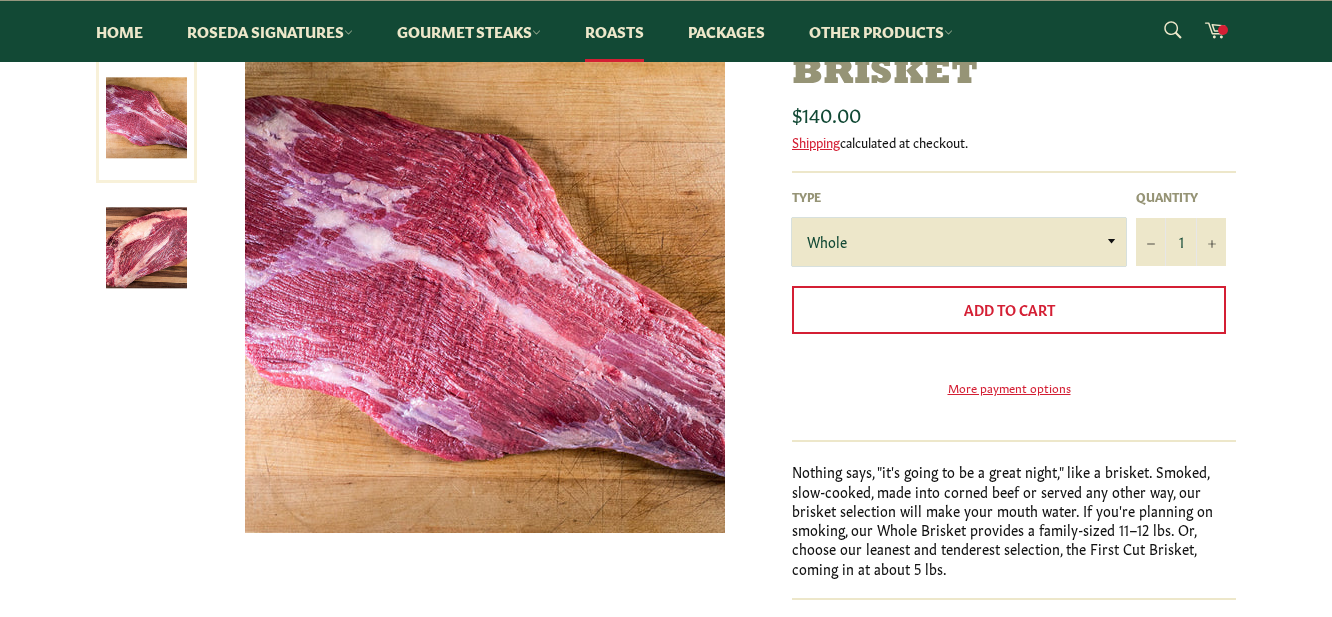 scroll, scrollTop: 265, scrollLeft: 0, axis: vertical 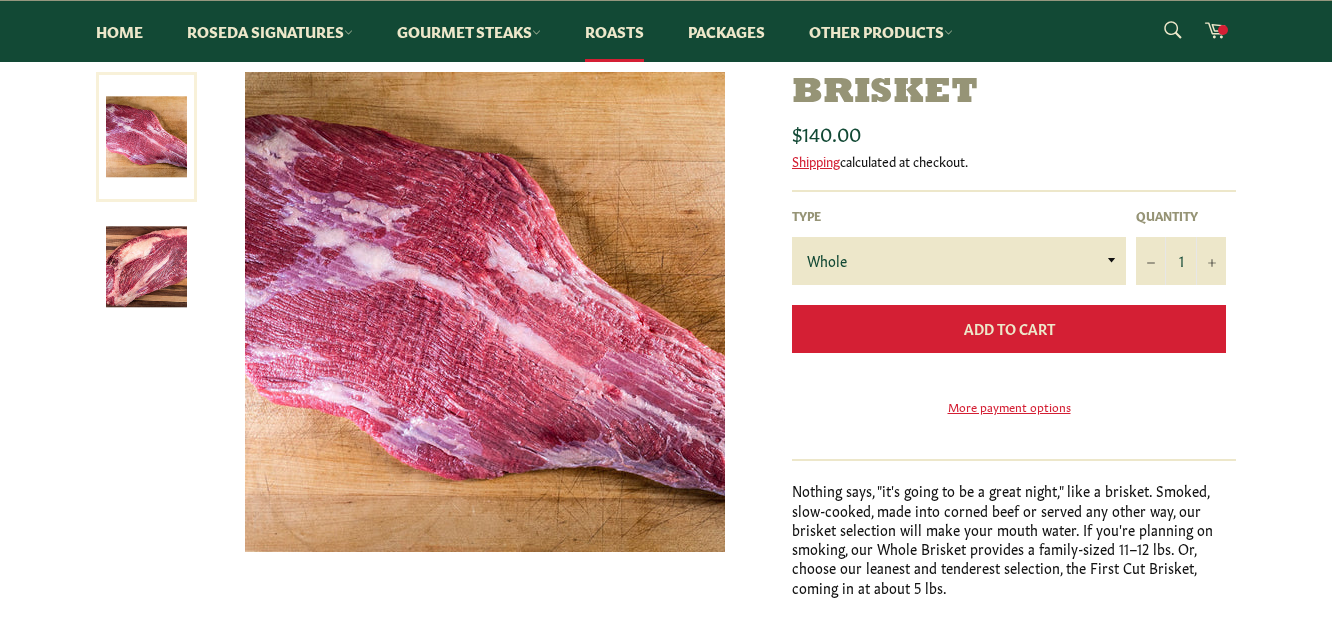 click on "Add to Cart" at bounding box center (1009, 328) 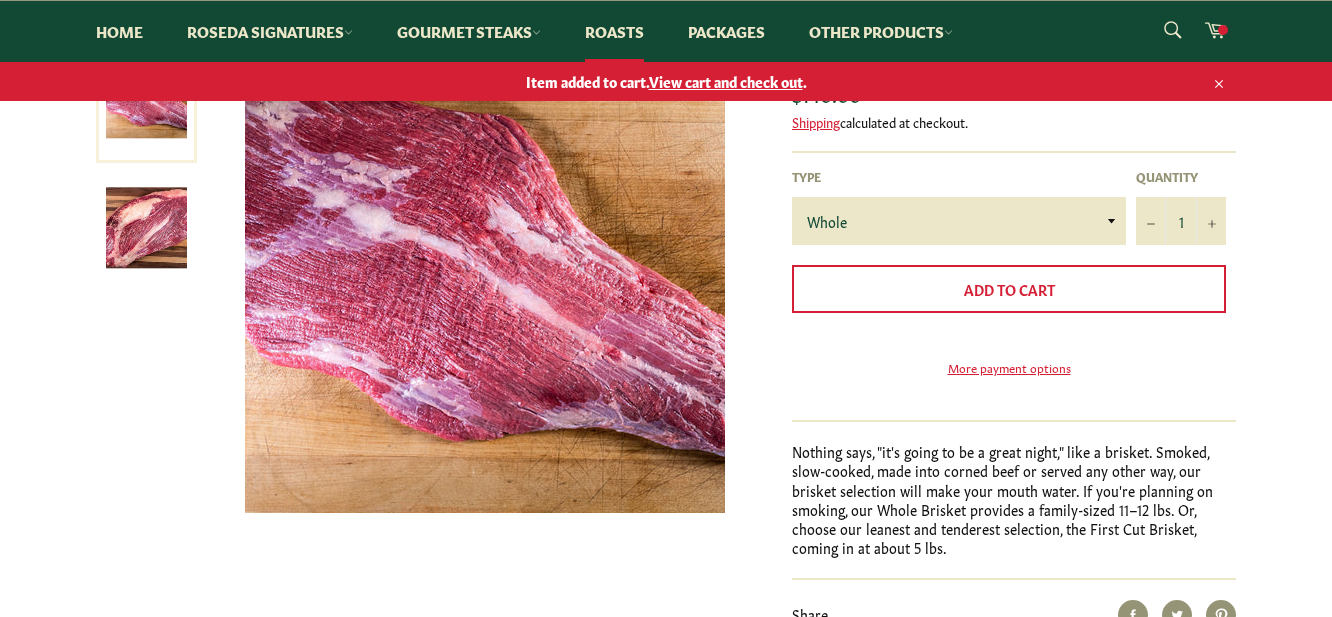 click on "View cart and check out" at bounding box center [726, 81] 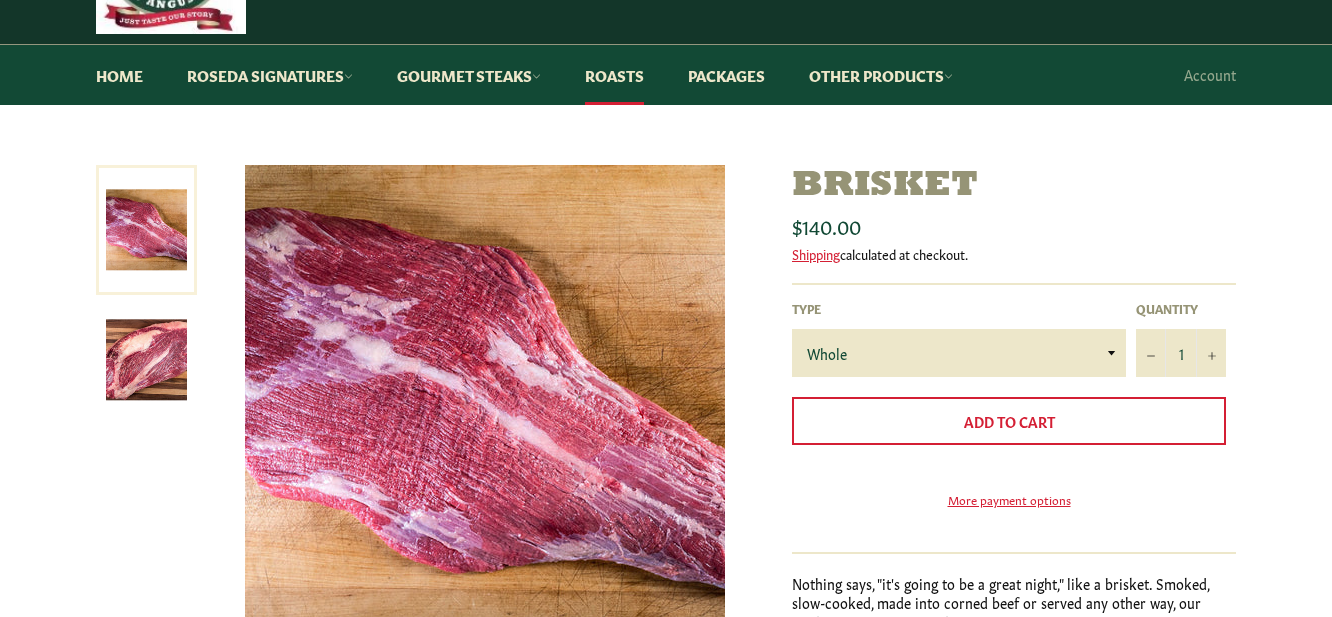 scroll, scrollTop: 0, scrollLeft: 0, axis: both 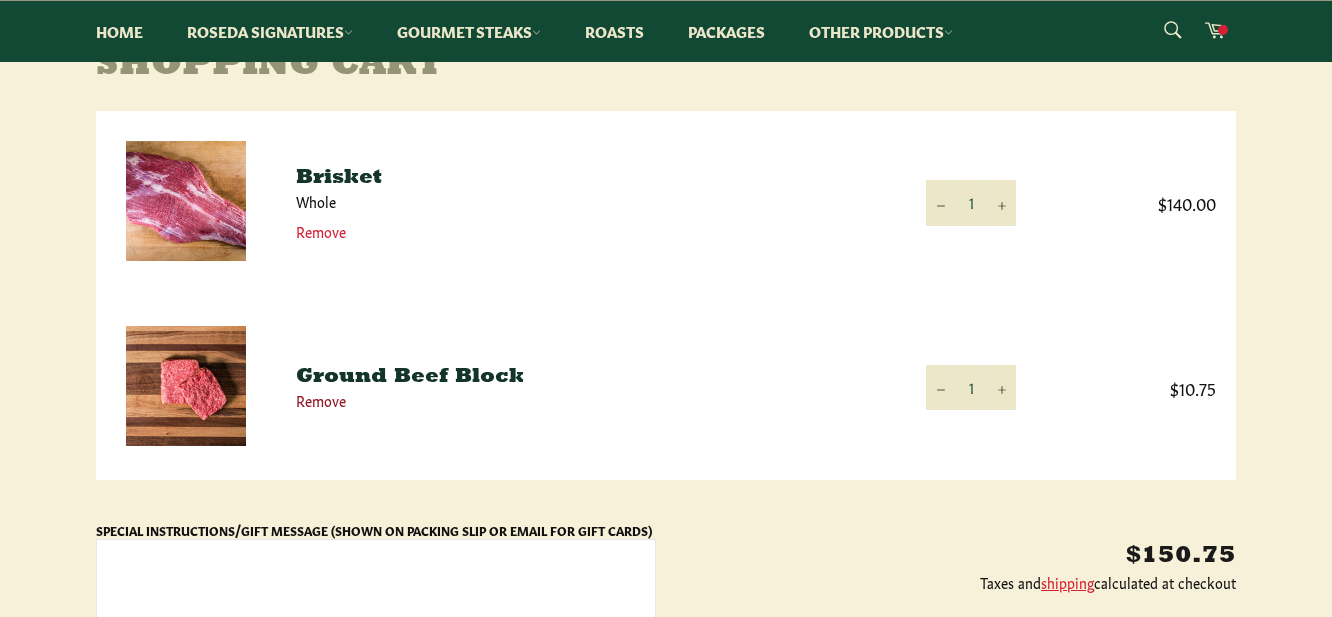 click on "Remove" at bounding box center (321, 400) 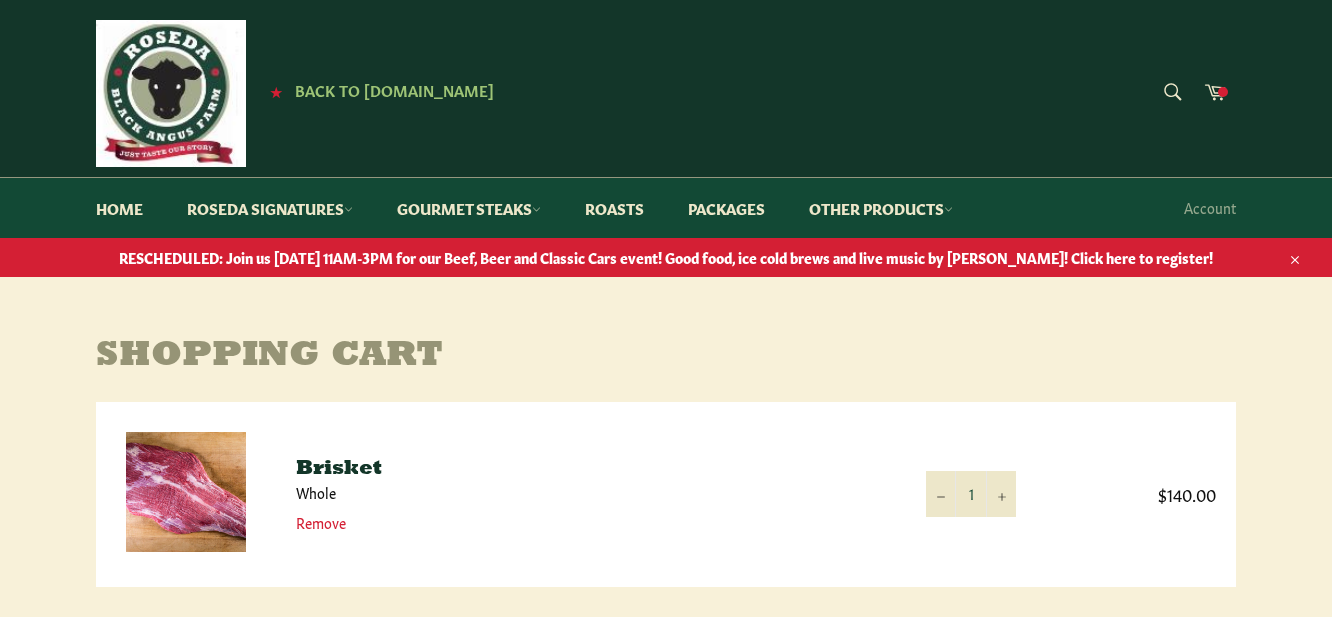 scroll, scrollTop: 0, scrollLeft: 0, axis: both 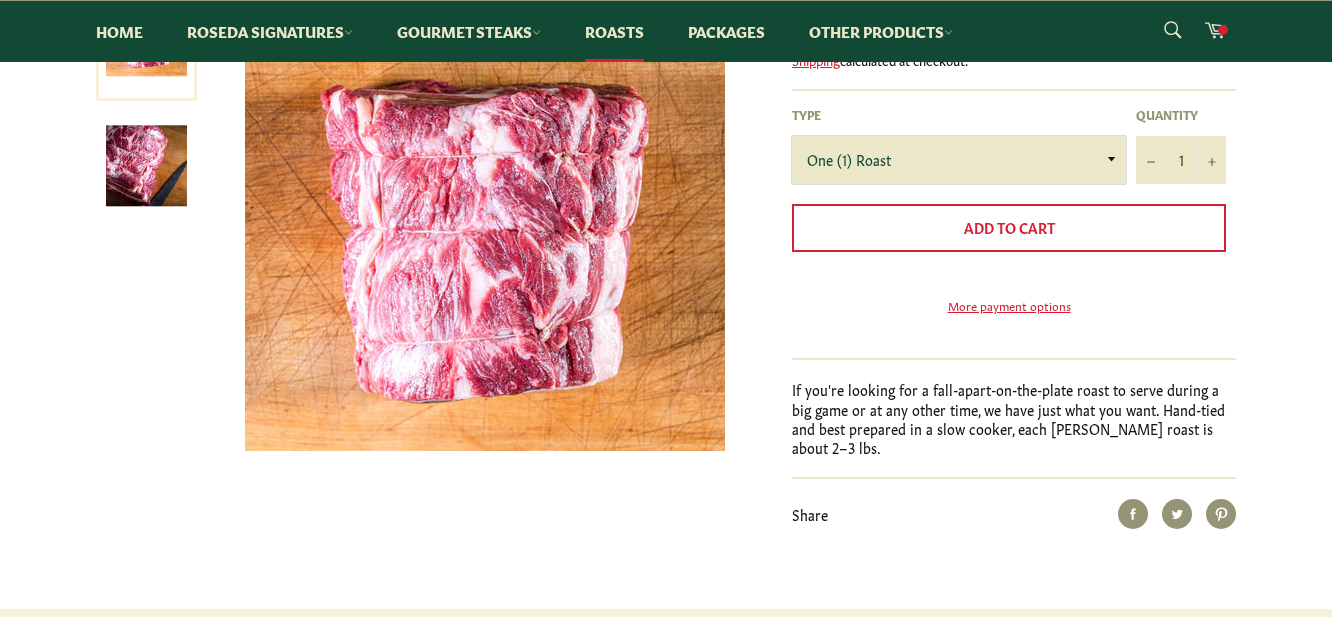 click on "One (1) Roast" at bounding box center [959, 160] 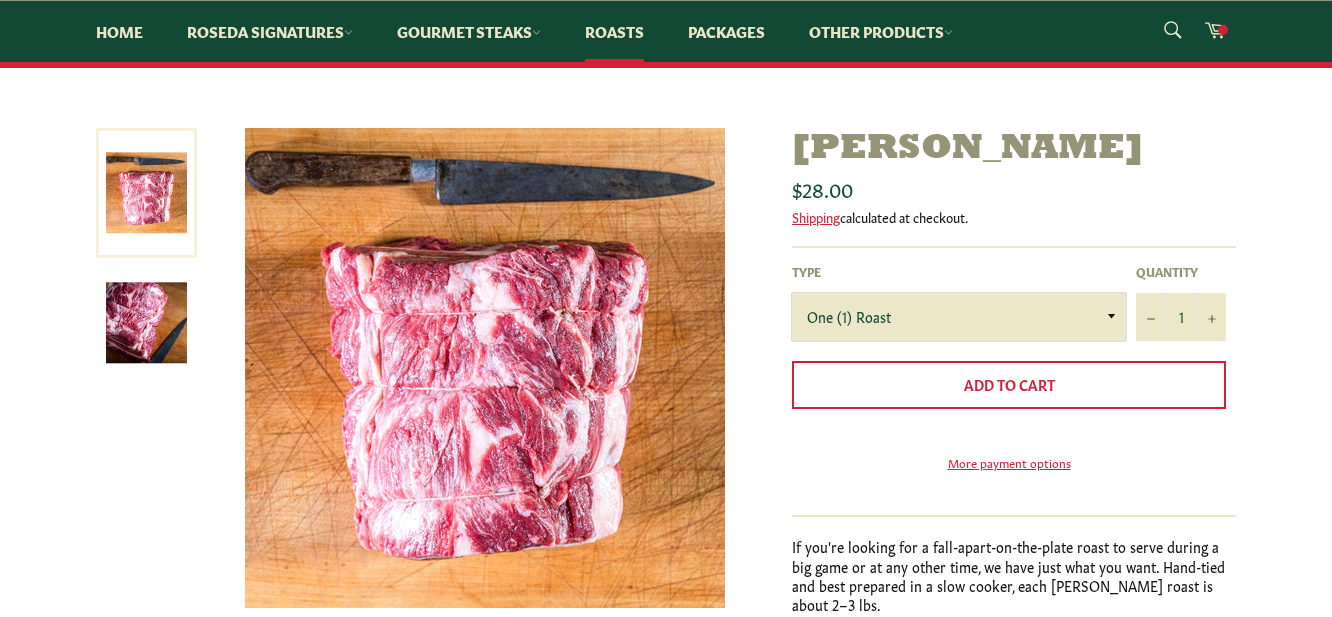 scroll, scrollTop: 179, scrollLeft: 0, axis: vertical 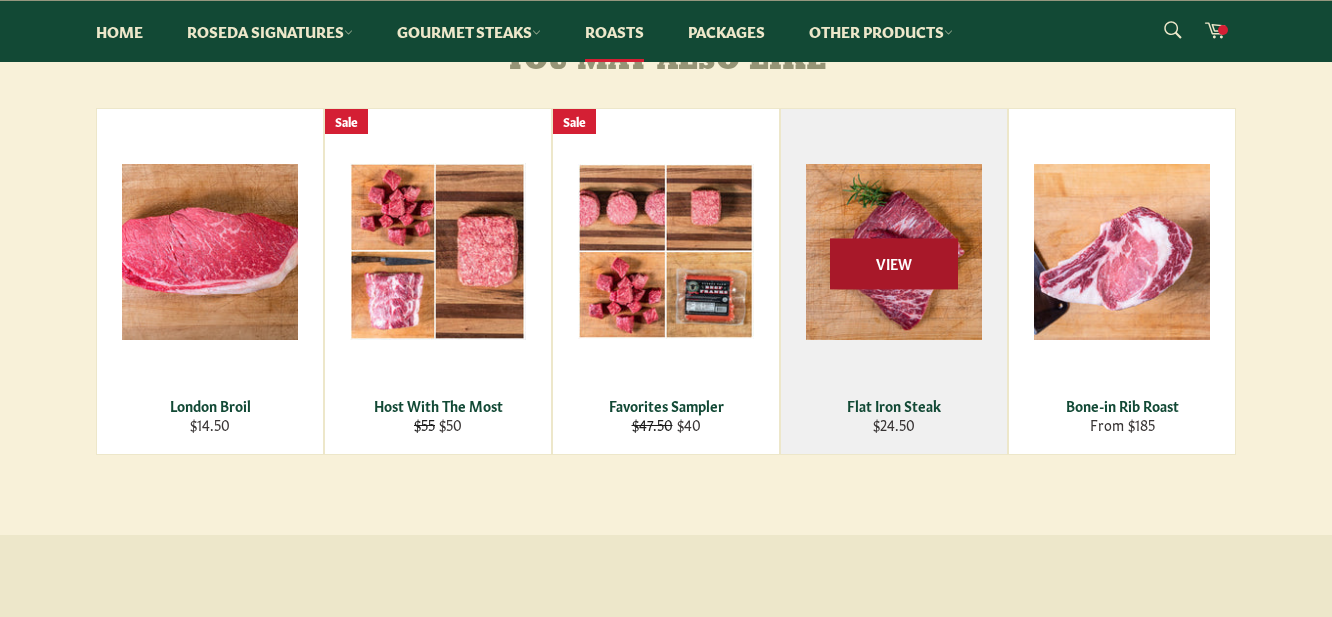 click on "View" at bounding box center (894, 263) 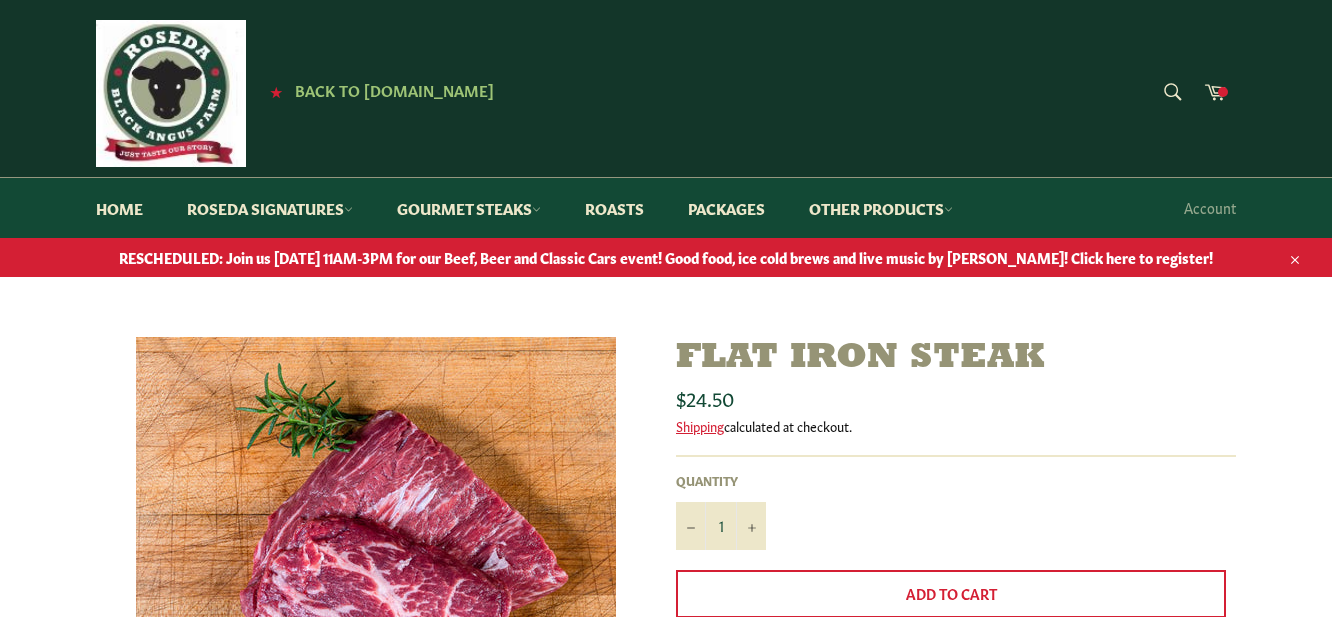 scroll, scrollTop: 0, scrollLeft: 0, axis: both 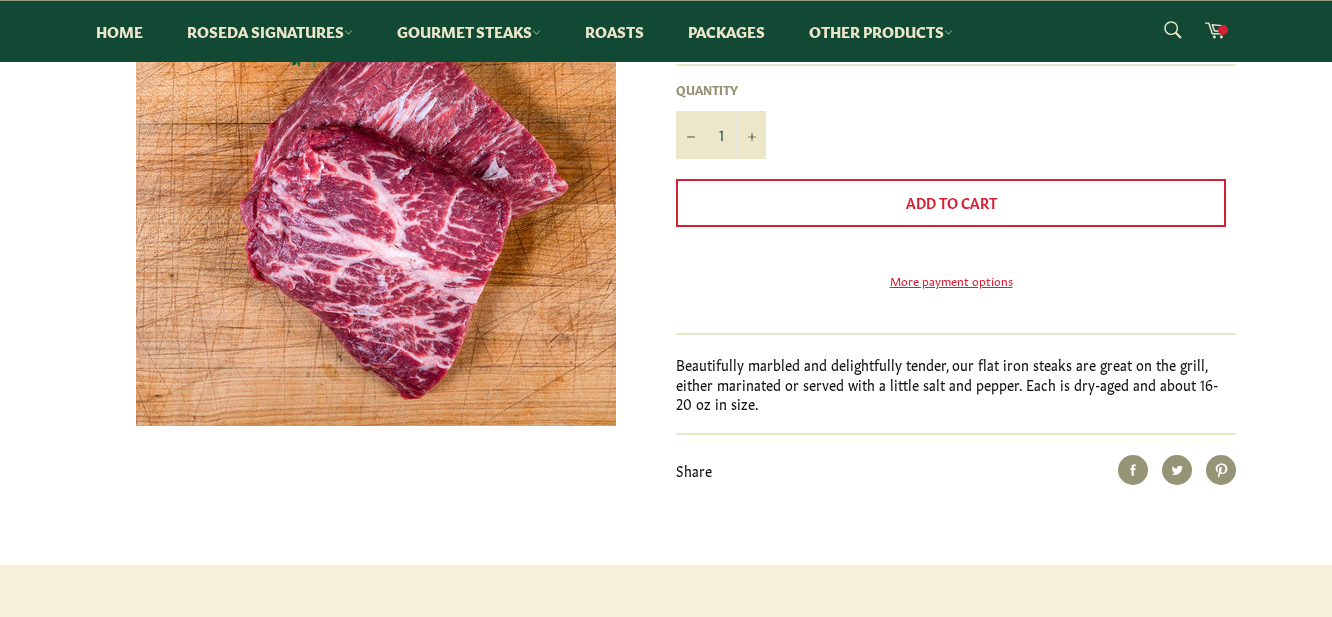 drag, startPoint x: 1336, startPoint y: 177, endPoint x: 1358, endPoint y: 292, distance: 117.08544 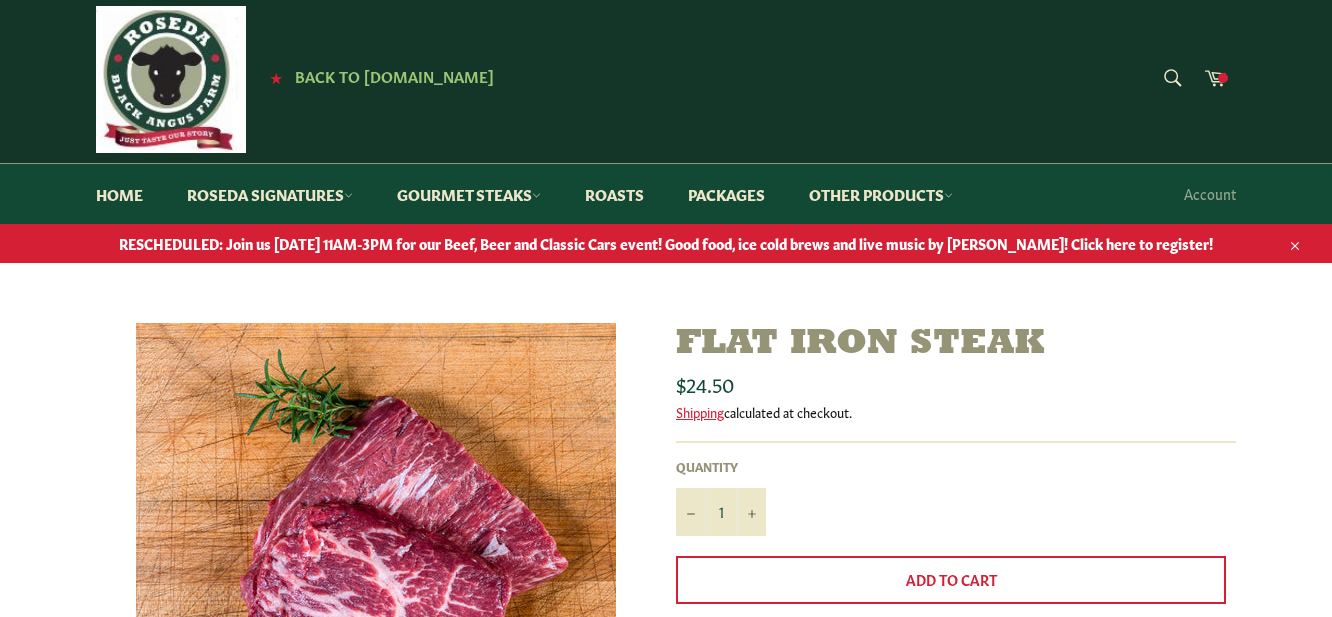 scroll, scrollTop: 0, scrollLeft: 0, axis: both 